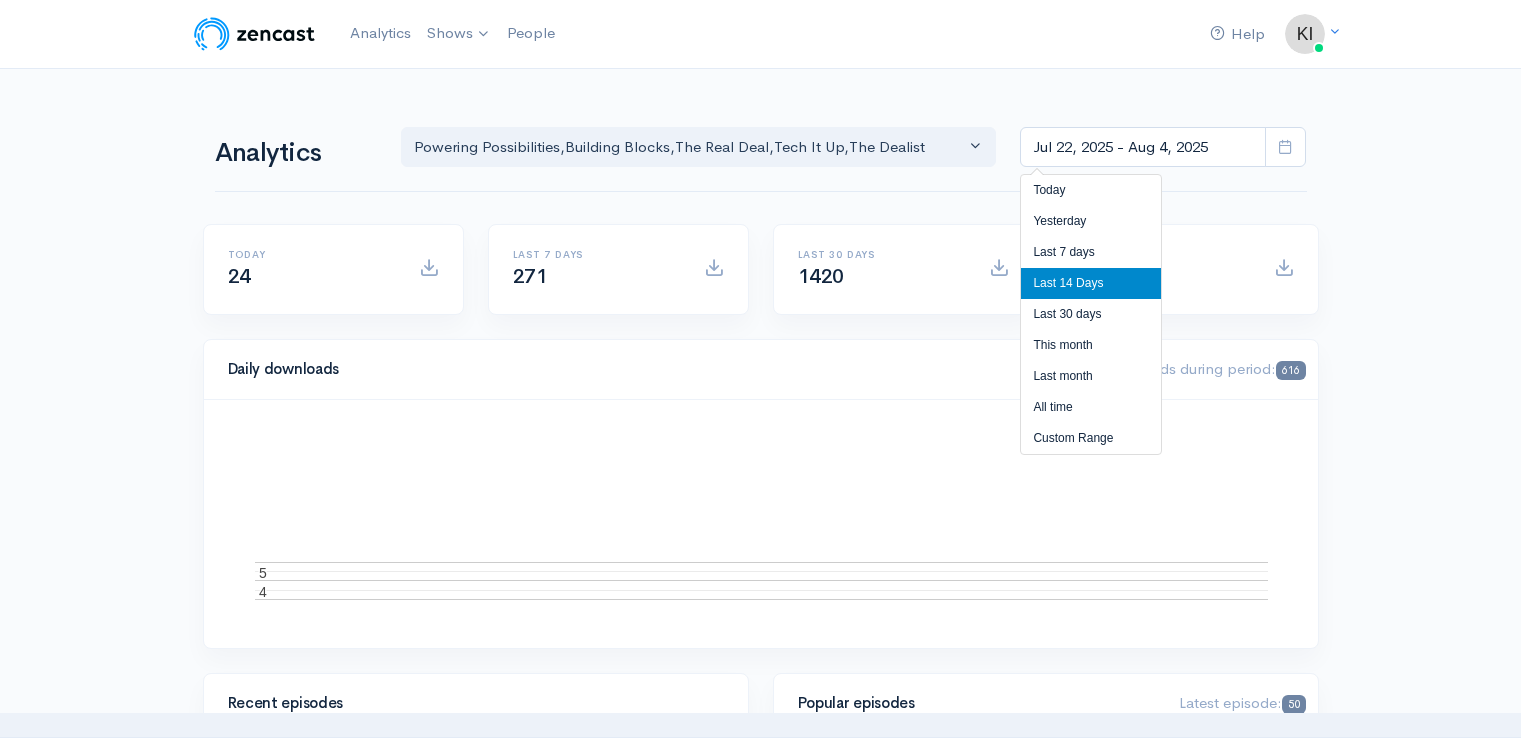 scroll, scrollTop: 0, scrollLeft: 0, axis: both 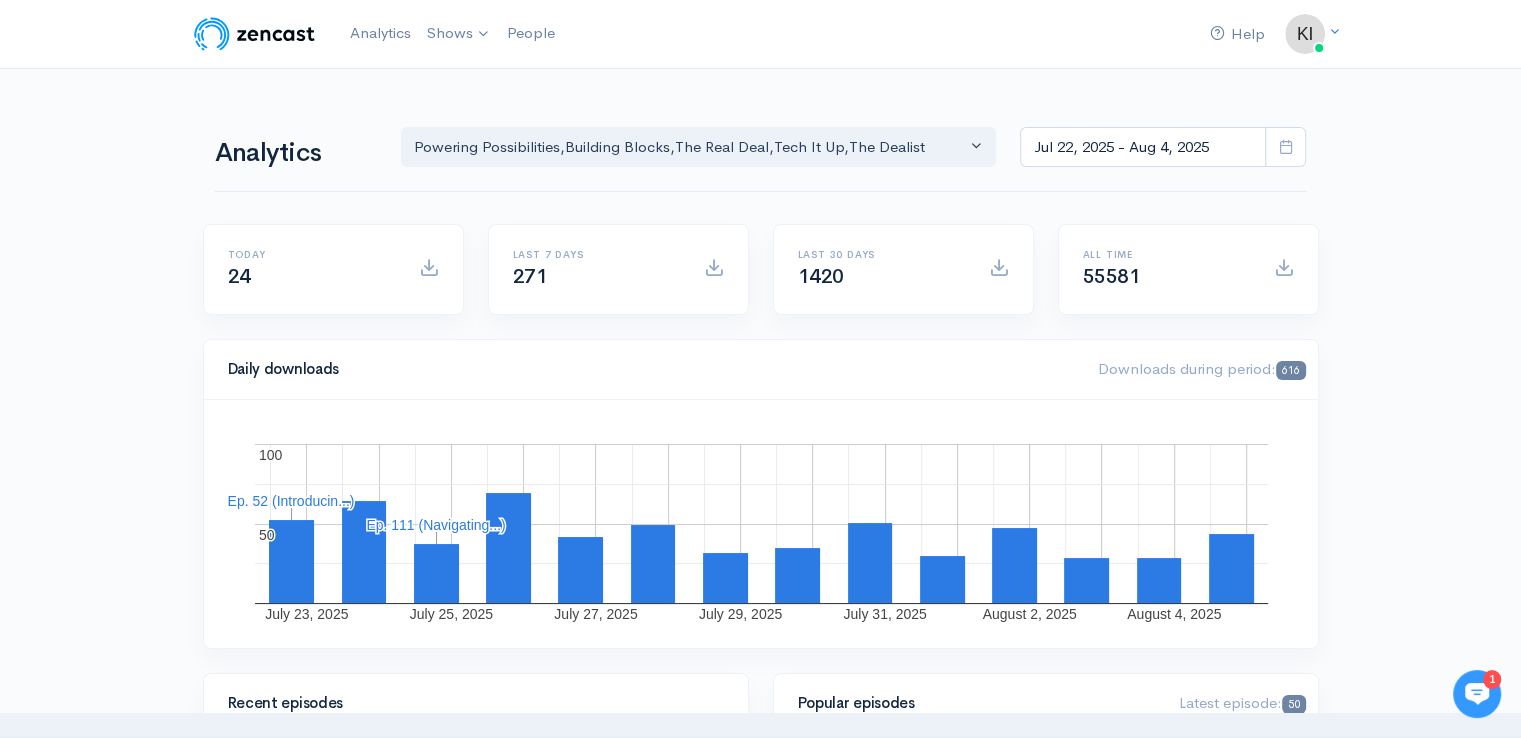 click on "Help
Notifications
View all
Your profile   Team settings     SS&C Marketing   Current     Logout
Analytics
Shows
Powering Possibilities
Tech It Up
The Dealist
The Real Deal
Building Blocks
Add a new show
People
Analytics
Powering Possibilities Building Blocks The Real Deal Tech It Up The Dealist Powering Possibilities ,  Building Blocks ,  The Real Deal ,  Tech It Up ,  The Dealist     [MONTH] [DAY], [YEAR] - [MONTH] [DAY], [YEAR]
Today
24       271       1420       58981       616   [MONTH] [DAY], [YEAR]" at bounding box center [760, 1417] 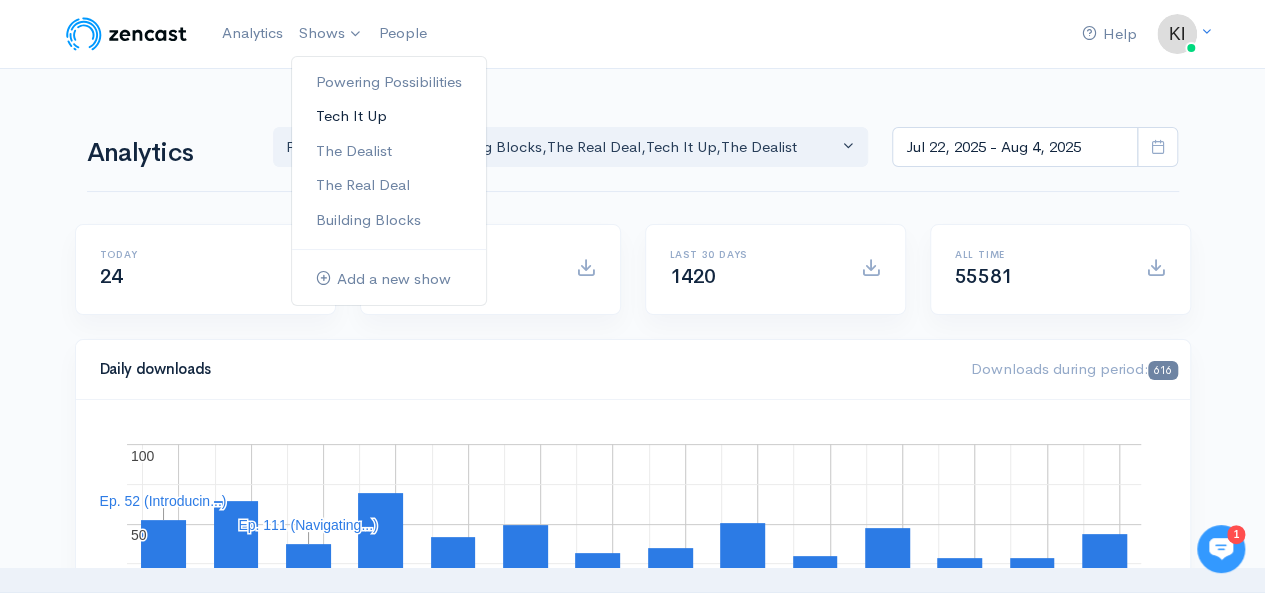 click on "Tech It Up" at bounding box center [389, 116] 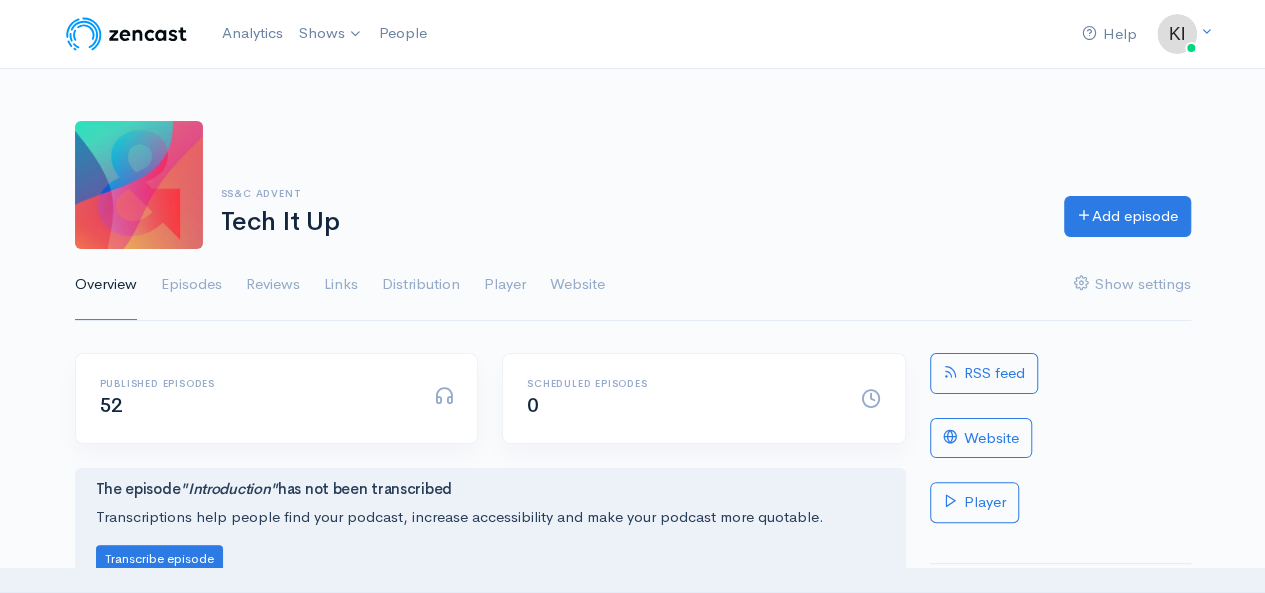 scroll, scrollTop: 0, scrollLeft: 0, axis: both 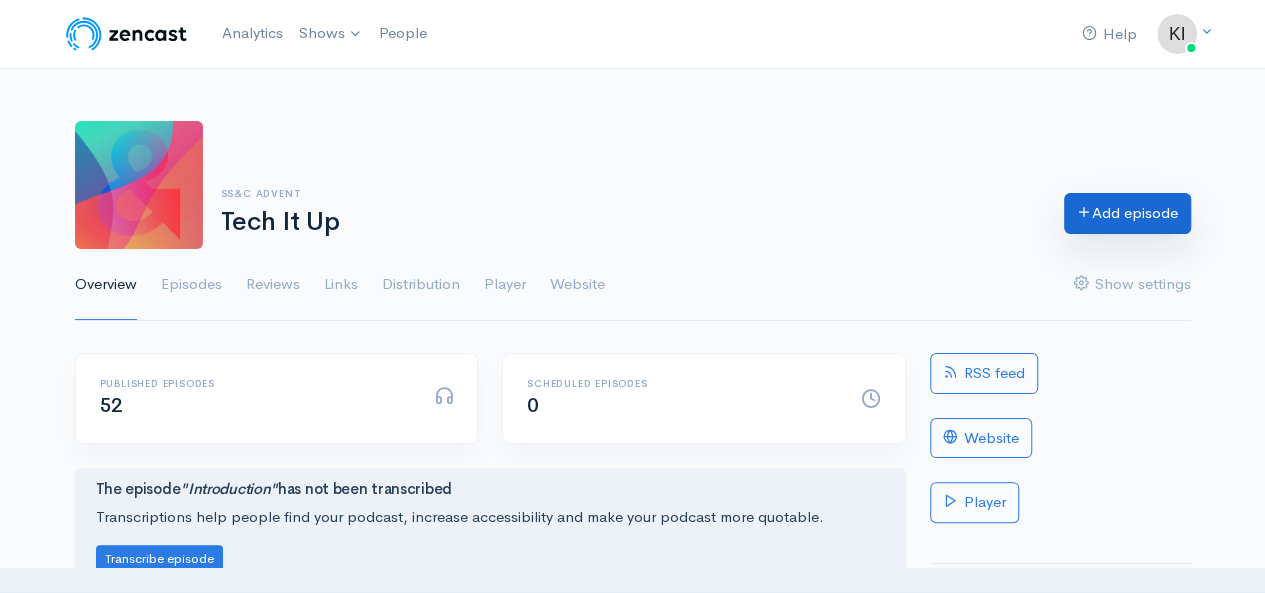 click on "Add episode" at bounding box center (1127, 213) 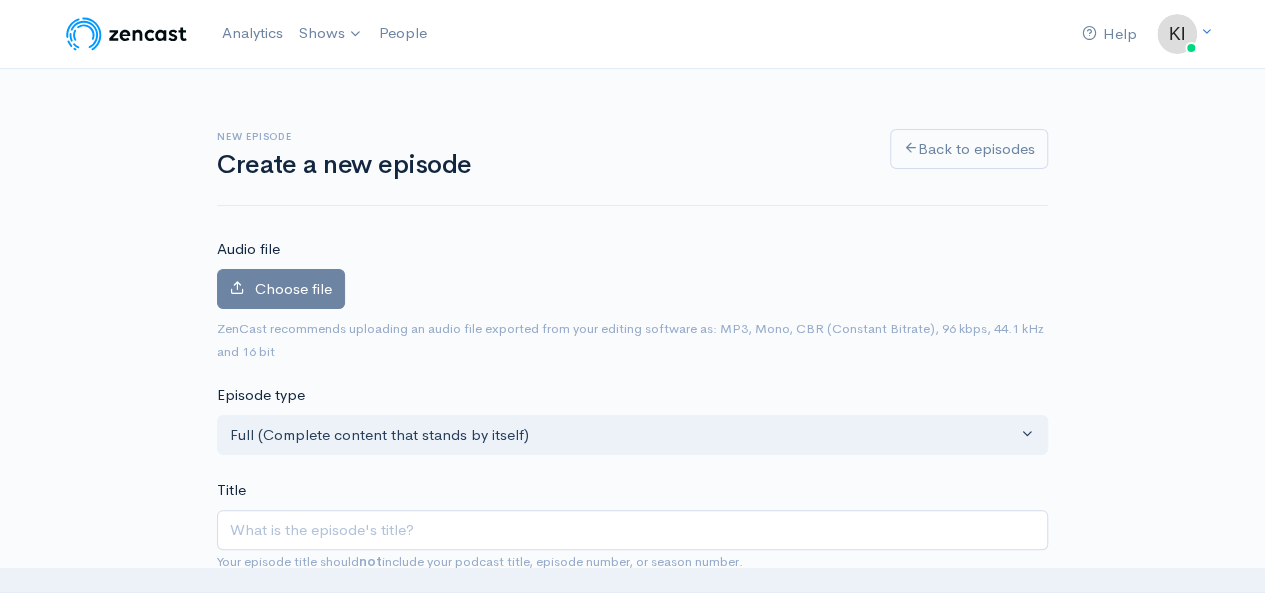 scroll, scrollTop: 98, scrollLeft: 0, axis: vertical 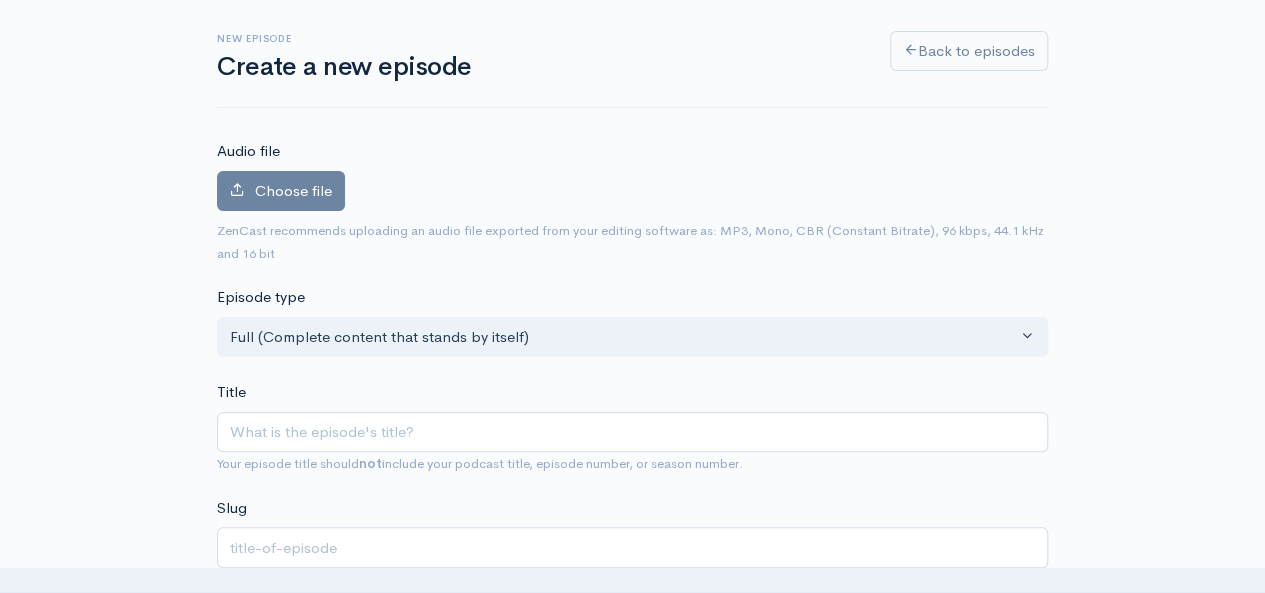type on "Strategic Structures: Managed Accounts to Meet Market Demands" 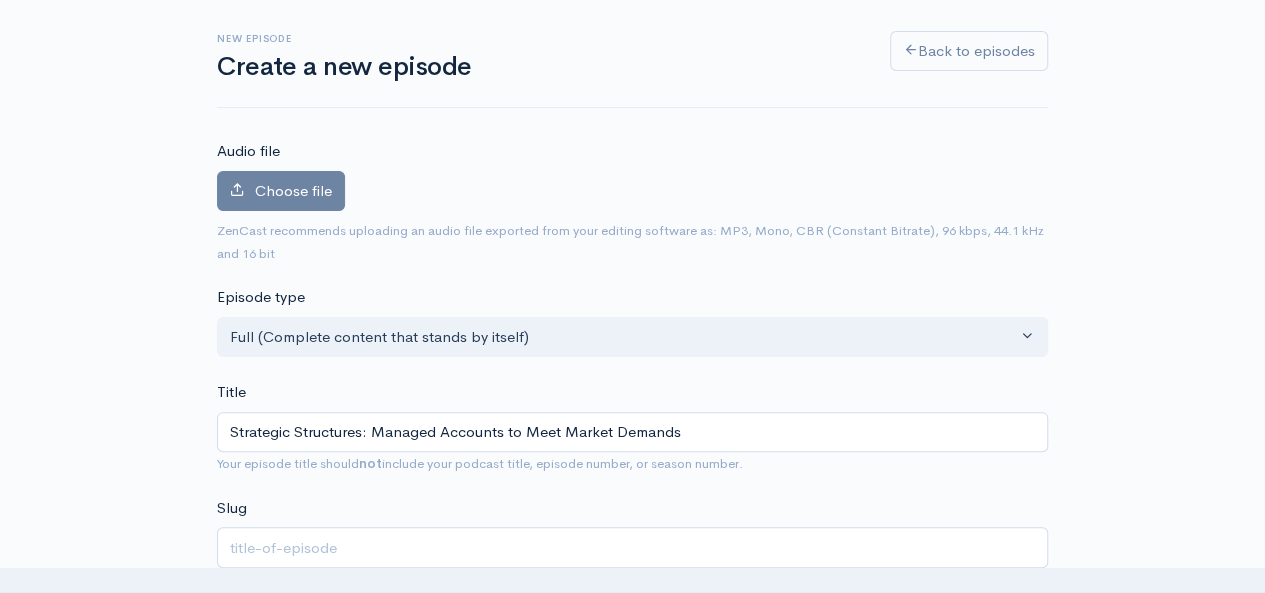 type on "strategic-structures-managed-accounts-to-meet-market-demands" 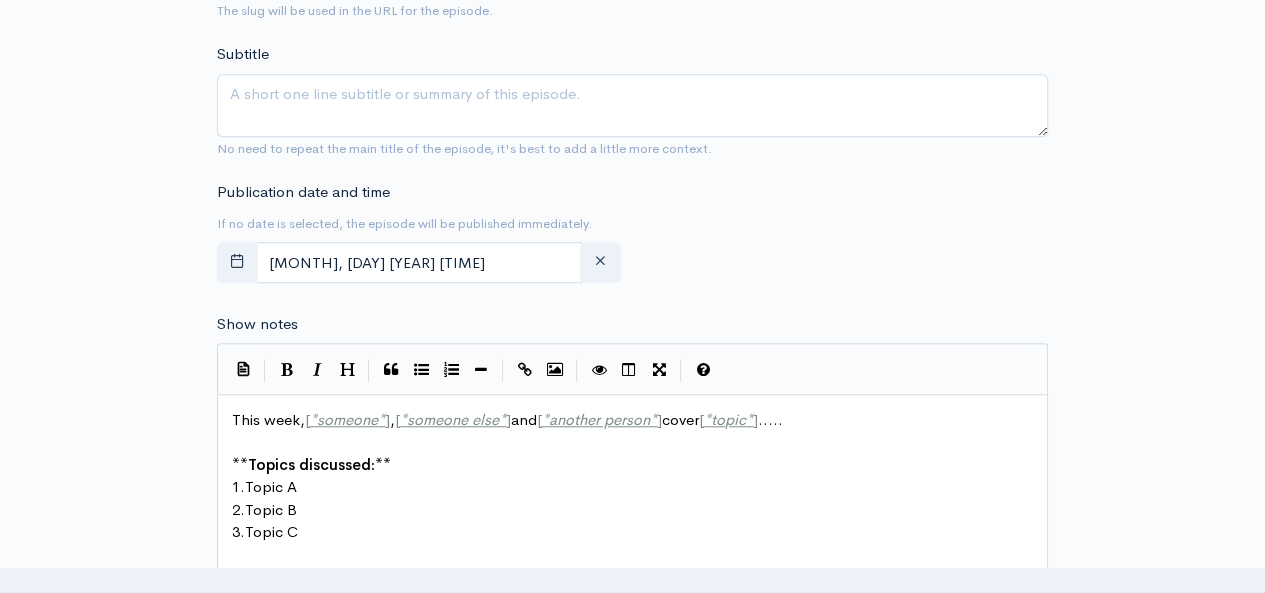 scroll, scrollTop: 668, scrollLeft: 0, axis: vertical 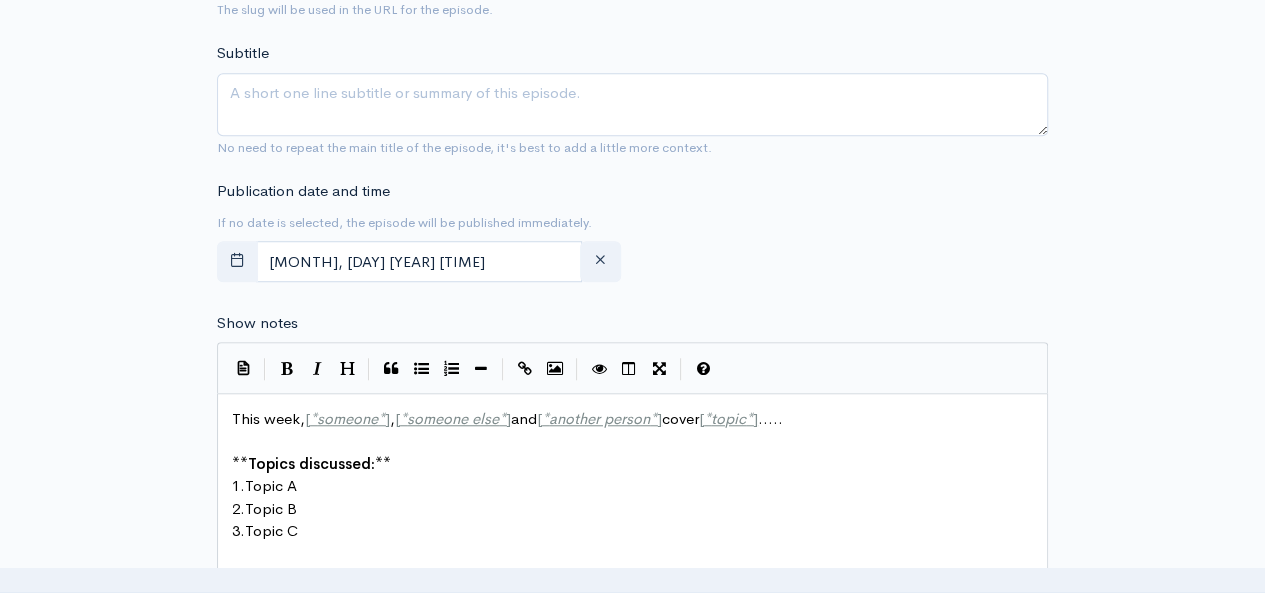 type on "Strategic Structures: Managed Accounts to Meet Market Demands" 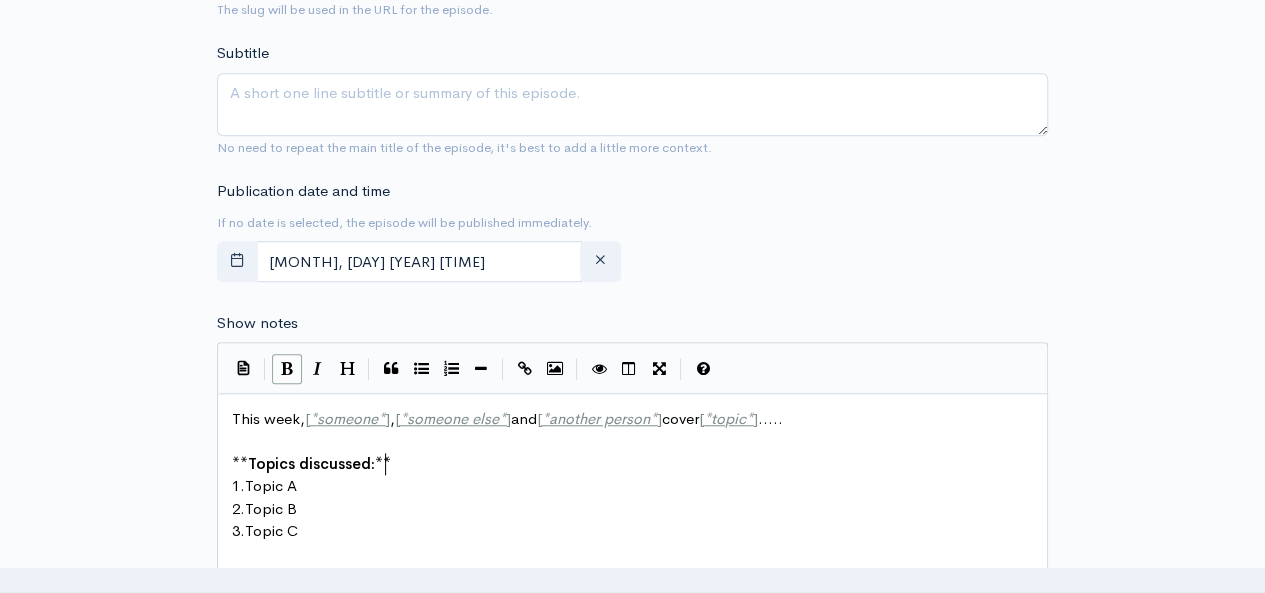 click on "** Topics discussed: **" at bounding box center (640, 464) 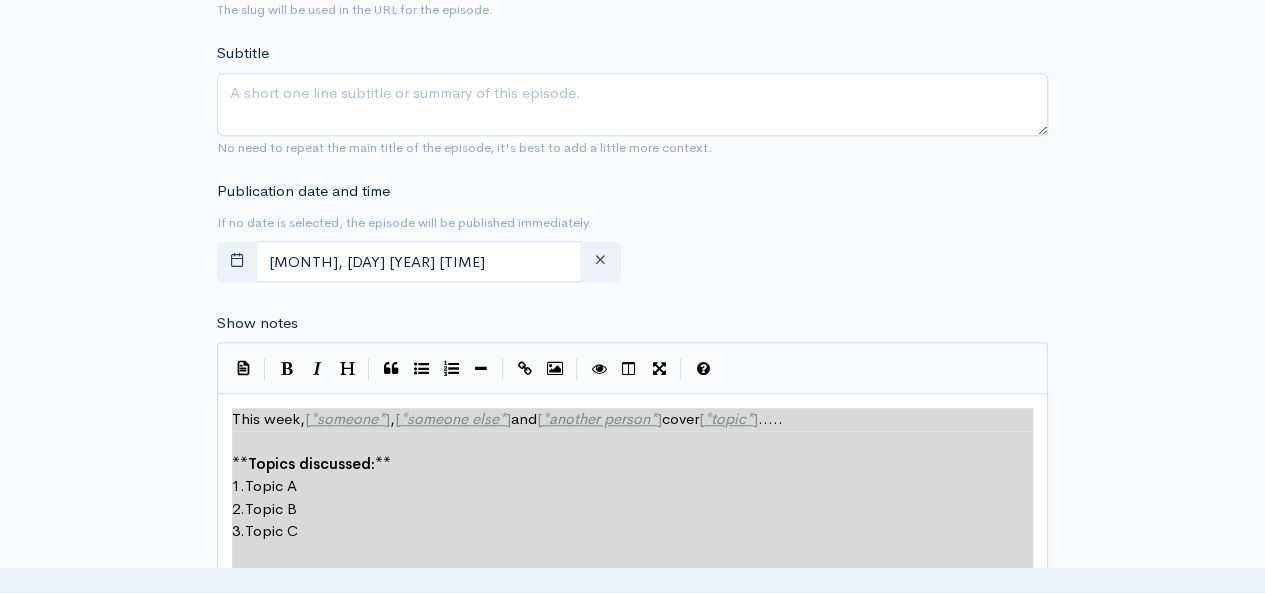 scroll, scrollTop: 1, scrollLeft: 0, axis: vertical 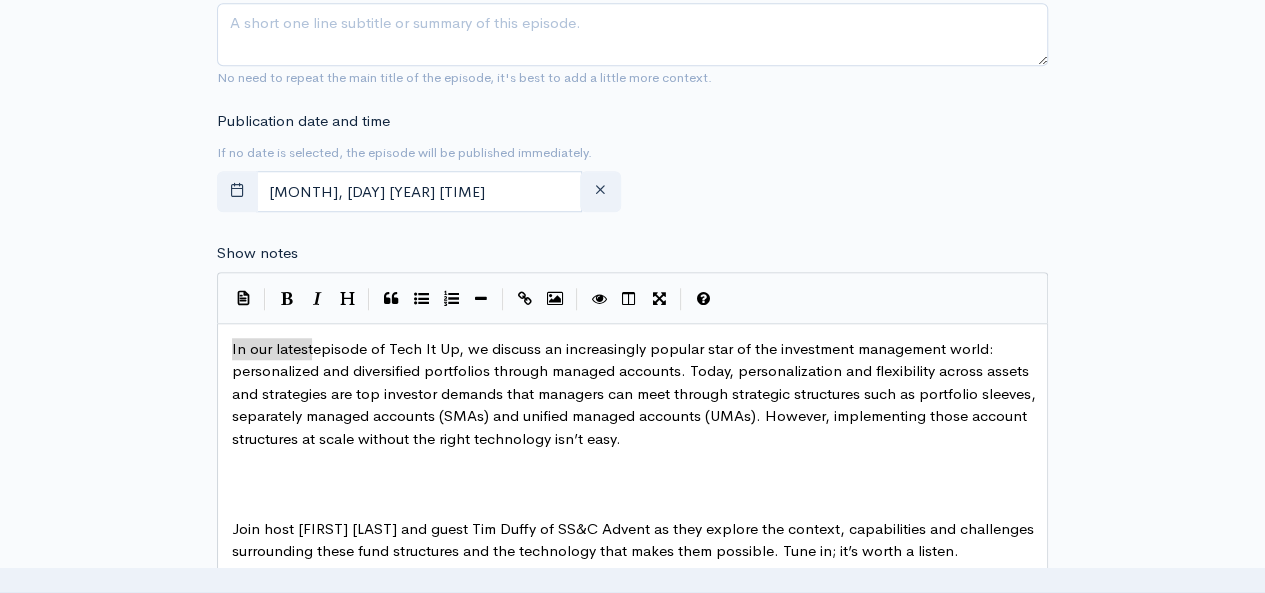 drag, startPoint x: 313, startPoint y: 341, endPoint x: 166, endPoint y: 335, distance: 147.12239 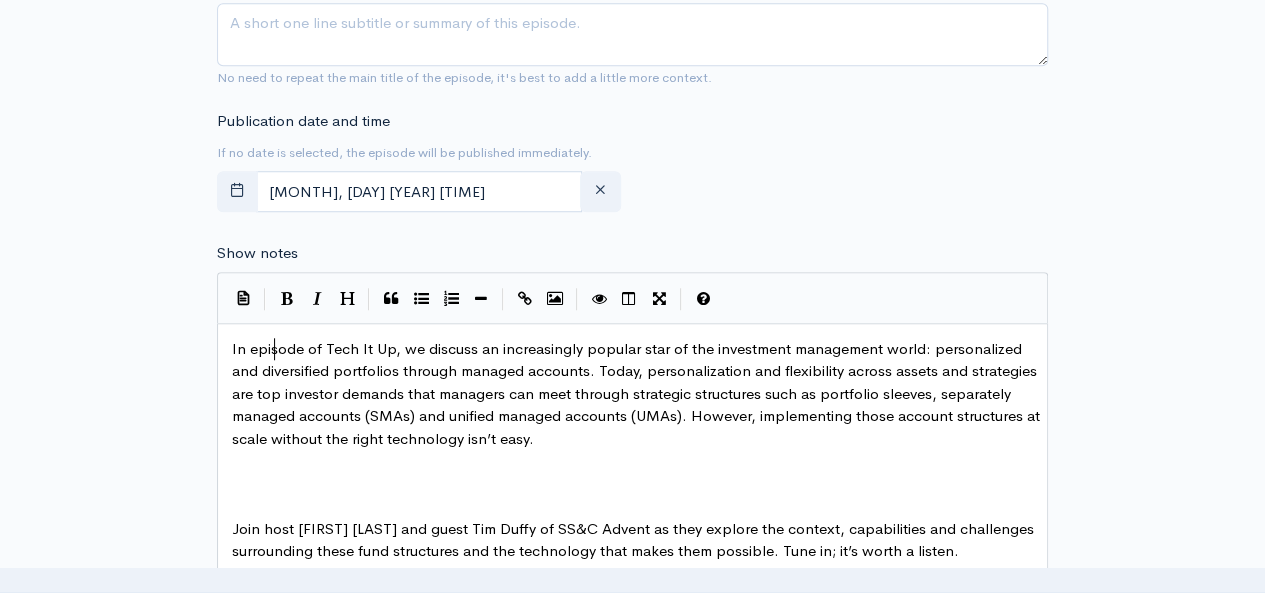type on "In theis" 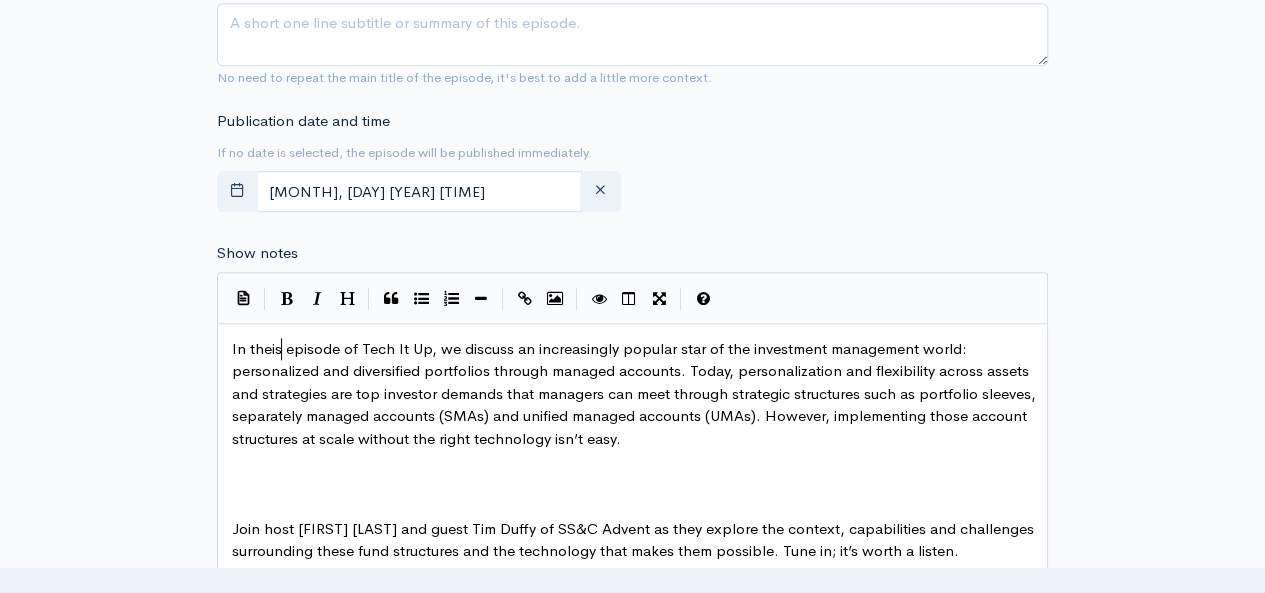 scroll, scrollTop: 7, scrollLeft: 47, axis: both 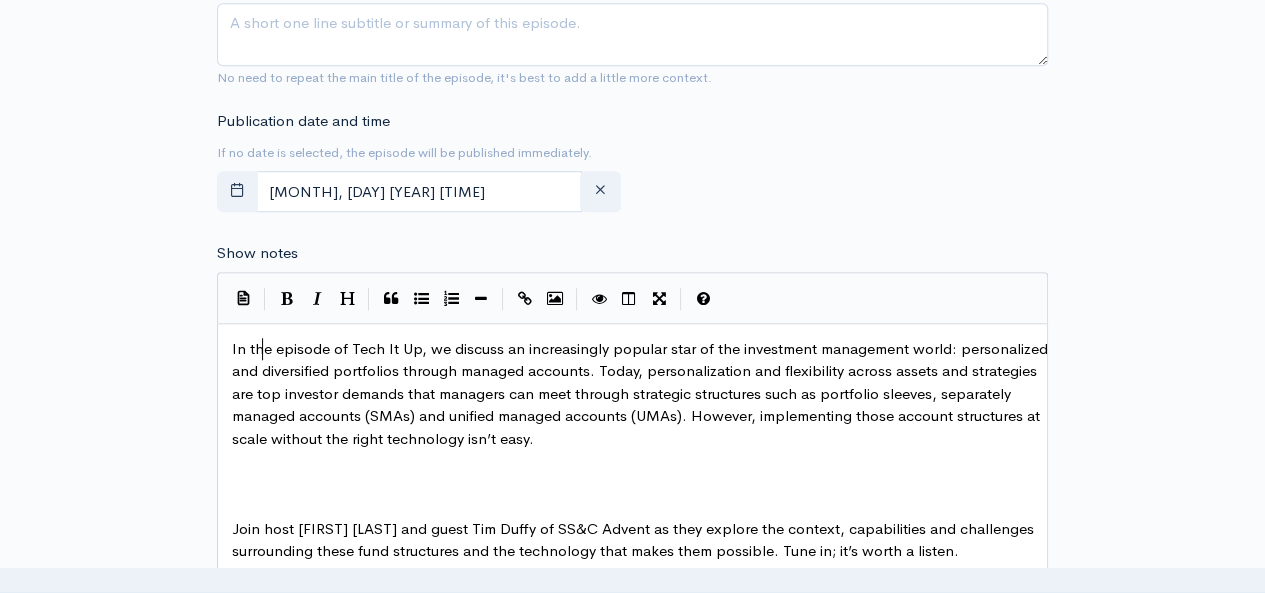 type on "is" 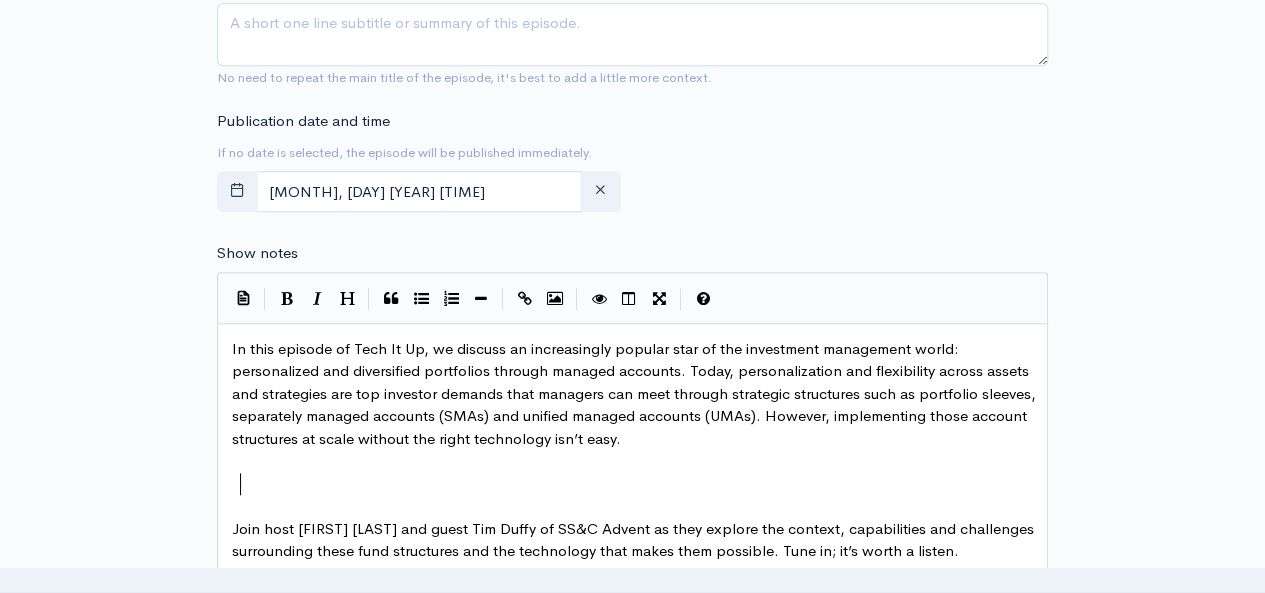 click at bounding box center [640, 484] 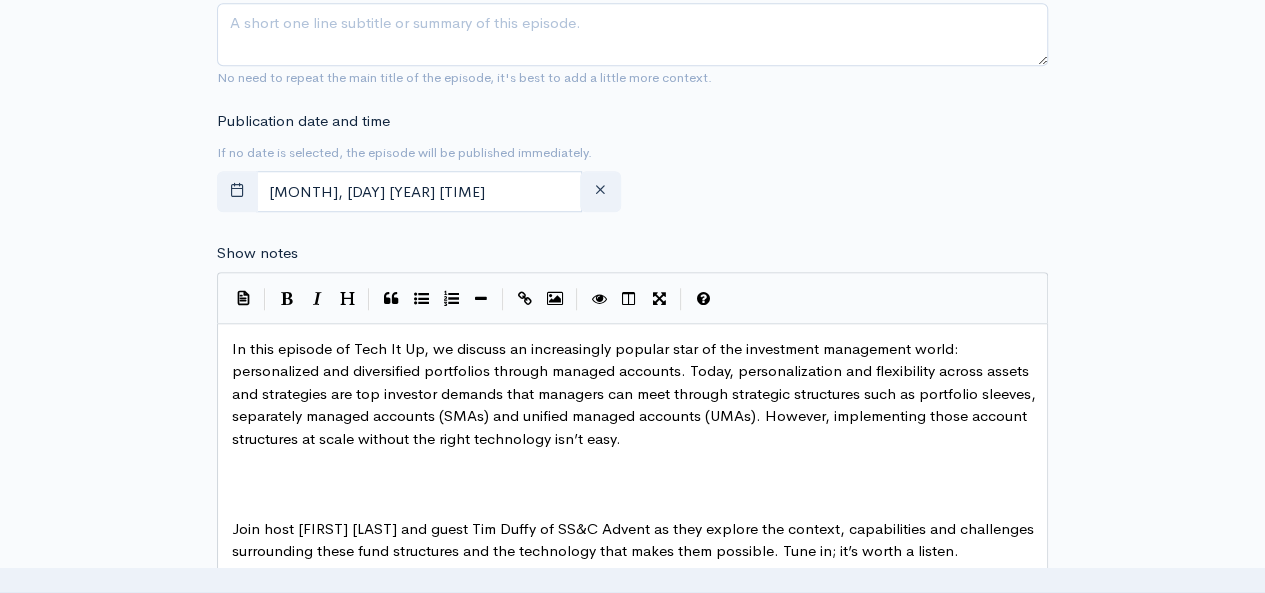 click on "In this episode of Tech It Up, we discuss an increasingly popular star of the investment management world: personalized and diversified portfolios through managed accounts. Today, personalization and flexibility across assets and strategies are top investor demands that managers can meet through strategic structures such as portfolio sleeves, separately managed accounts (SMAs) and unified managed accounts (UMAs). However, implementing those account structures at scale without the right technology isn’t easy." at bounding box center (636, 393) 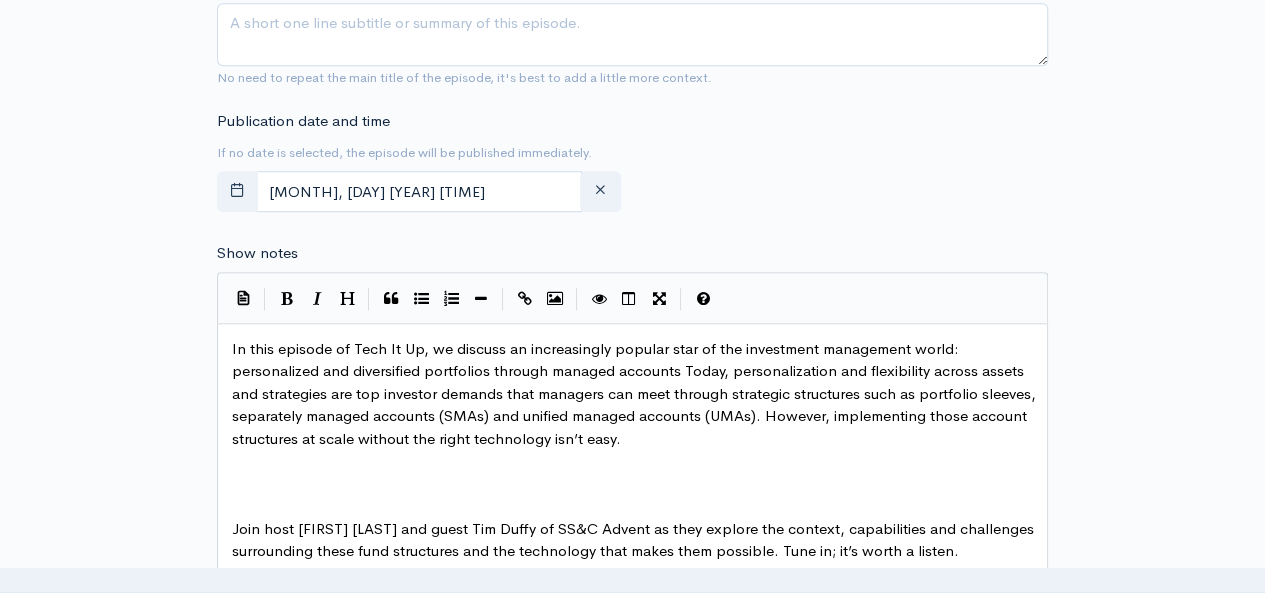 click on "​" at bounding box center (640, 461) 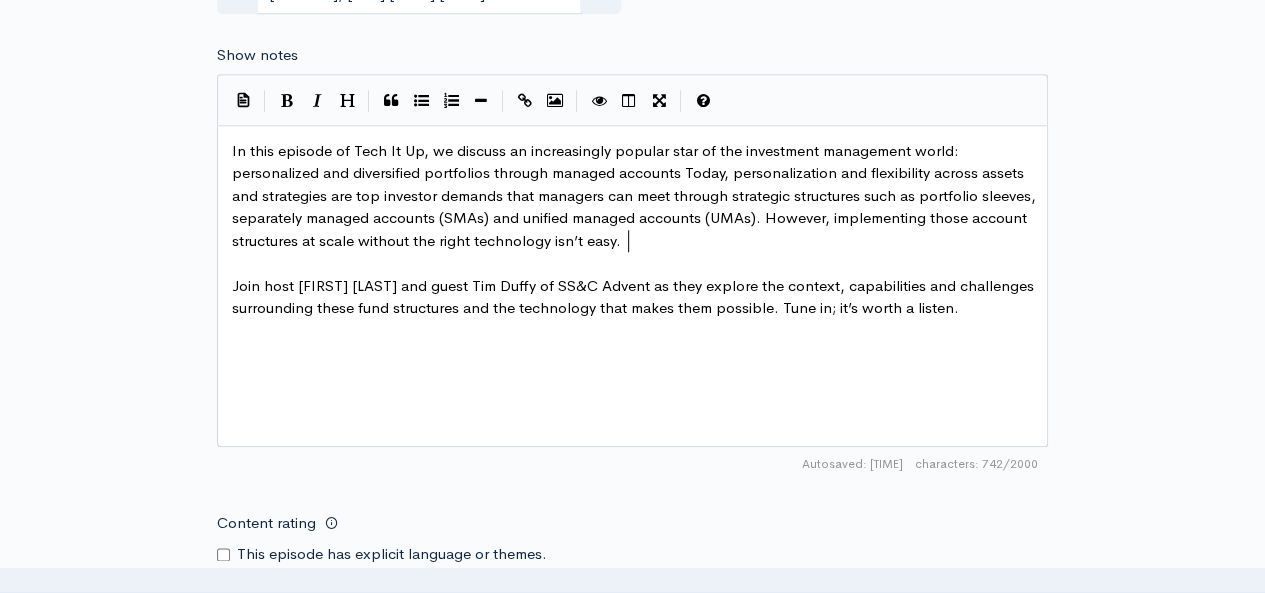 scroll, scrollTop: 938, scrollLeft: 0, axis: vertical 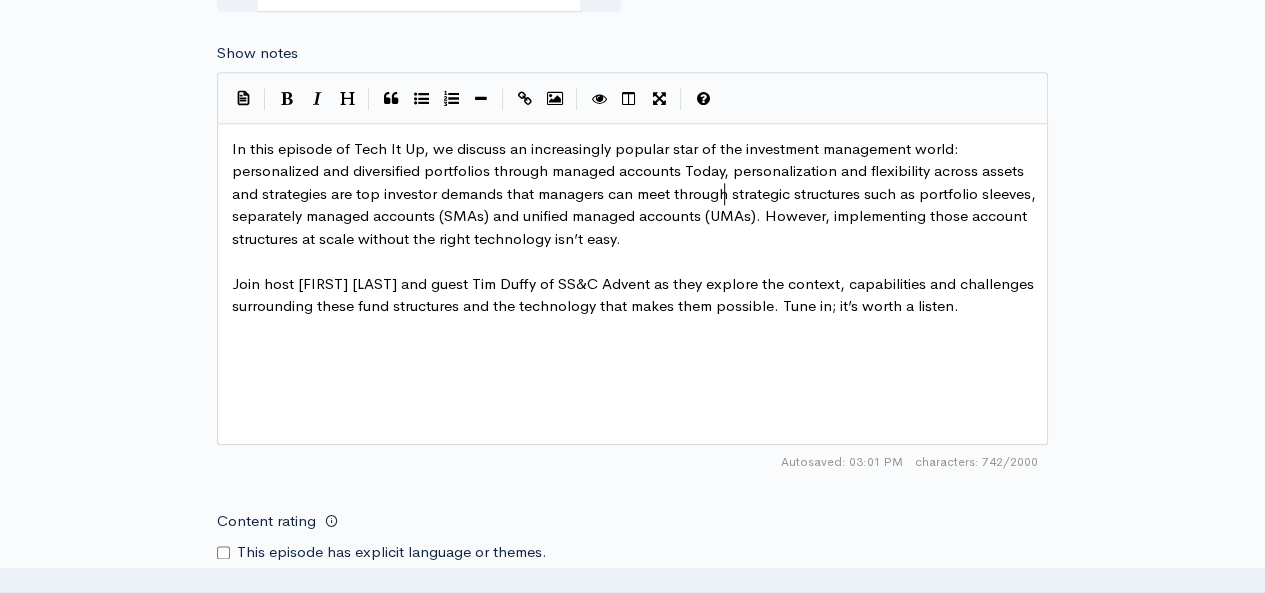 click on "In this episode of Tech It Up, we discuss an increasingly popular star of the investment management world: personalized and diversified portfolios through managed accounts Today, personalization and flexibility across assets and strategies are top investor demands that managers can meet through strategic structures such as portfolio sleeves, separately managed accounts (SMAs) and unified managed accounts (UMAs). However, implementing those account structures at scale without the right technology isn’t easy." at bounding box center [636, 193] 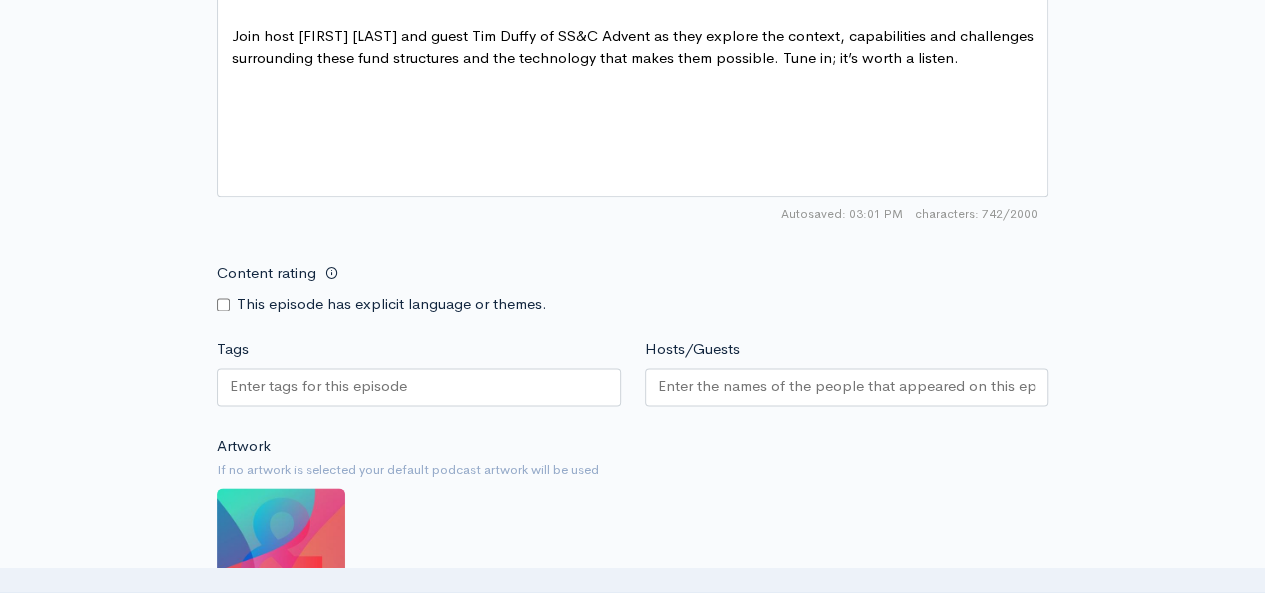 scroll, scrollTop: 1204, scrollLeft: 0, axis: vertical 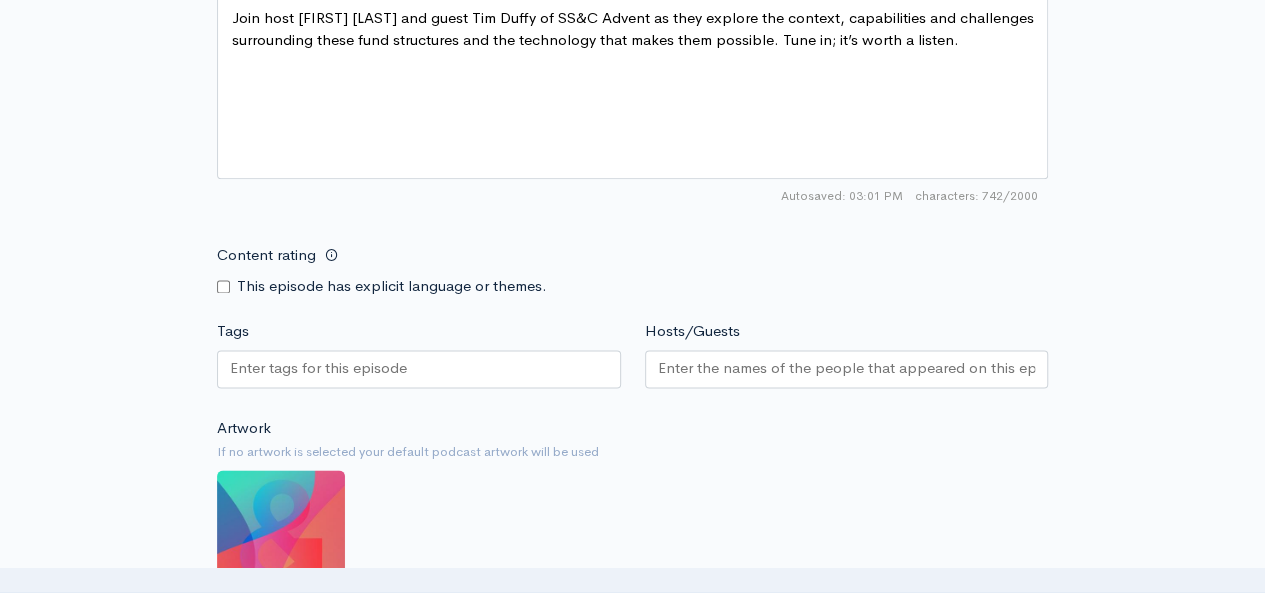 type 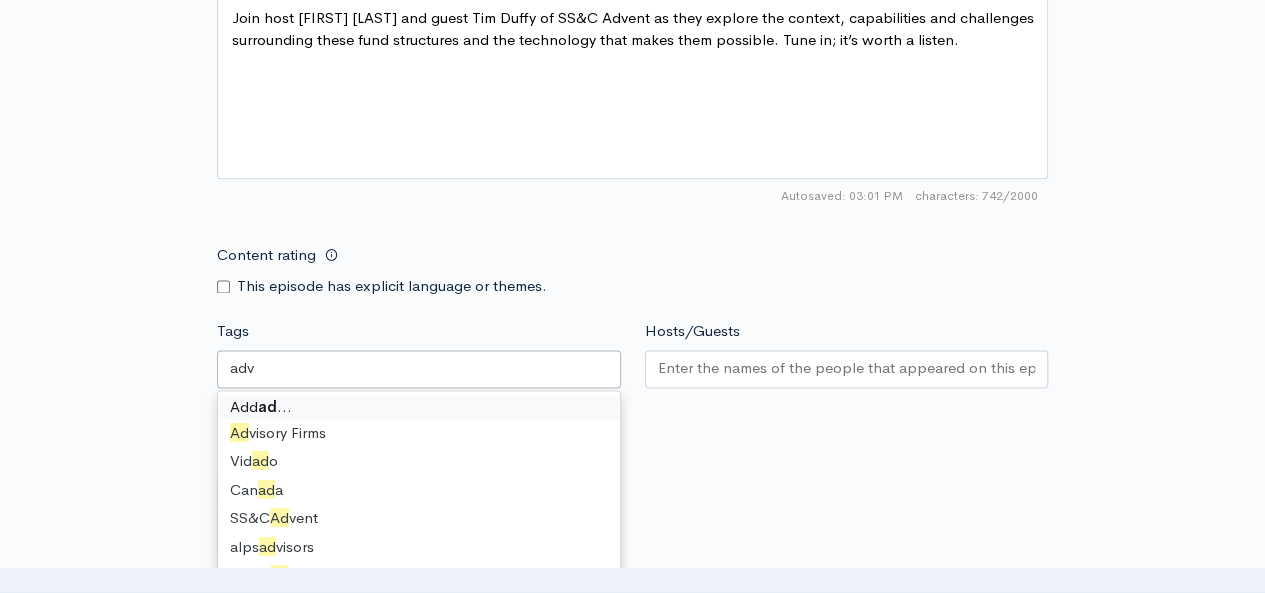 type on "adve" 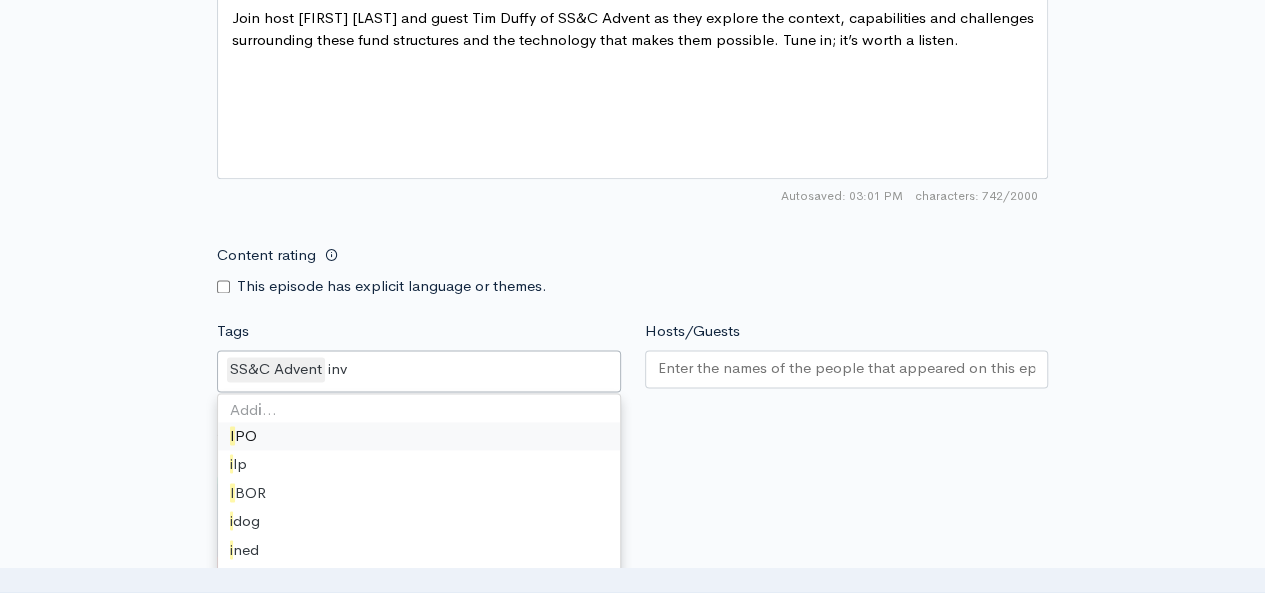 type on "inve" 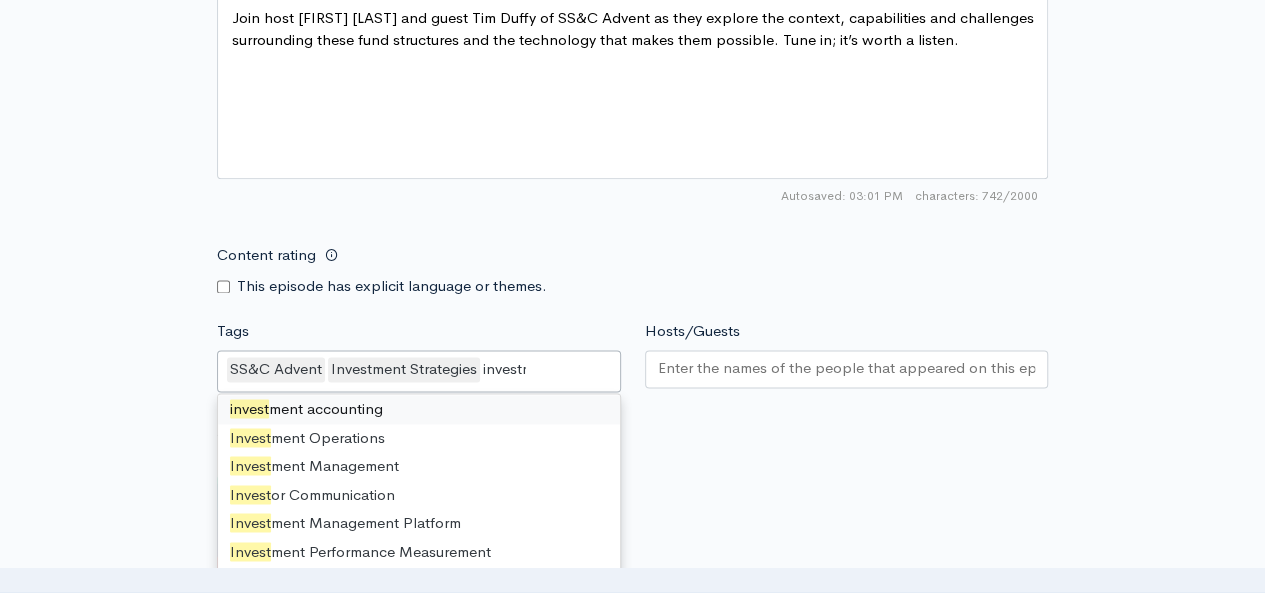 scroll, scrollTop: 56, scrollLeft: 0, axis: vertical 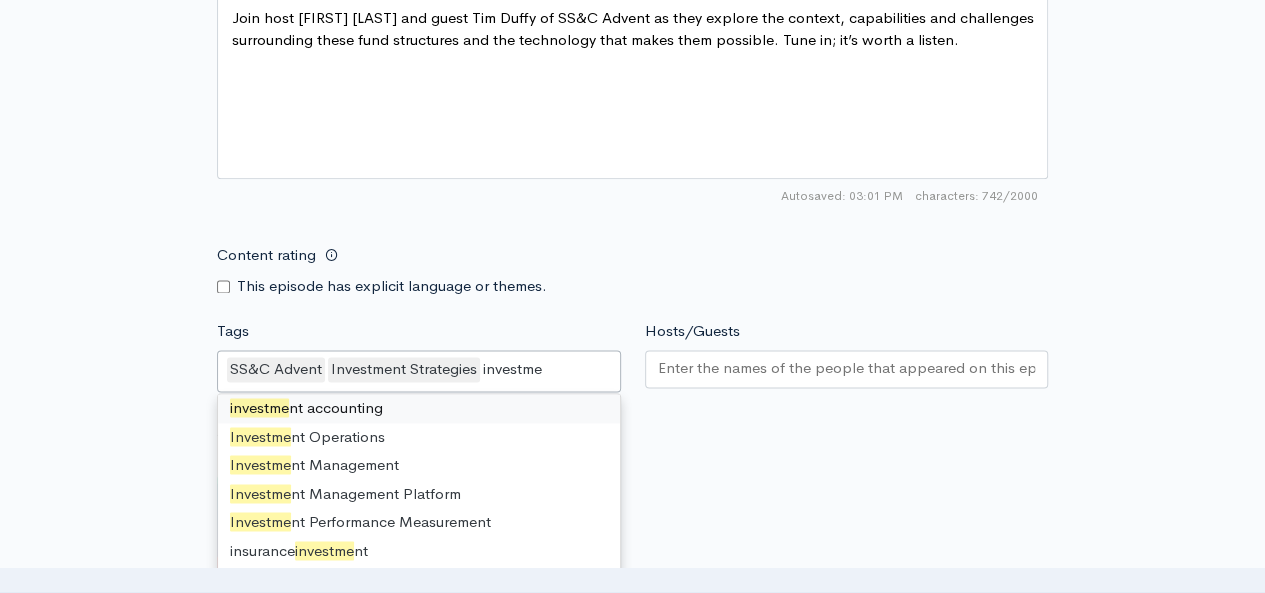 type on "investmen" 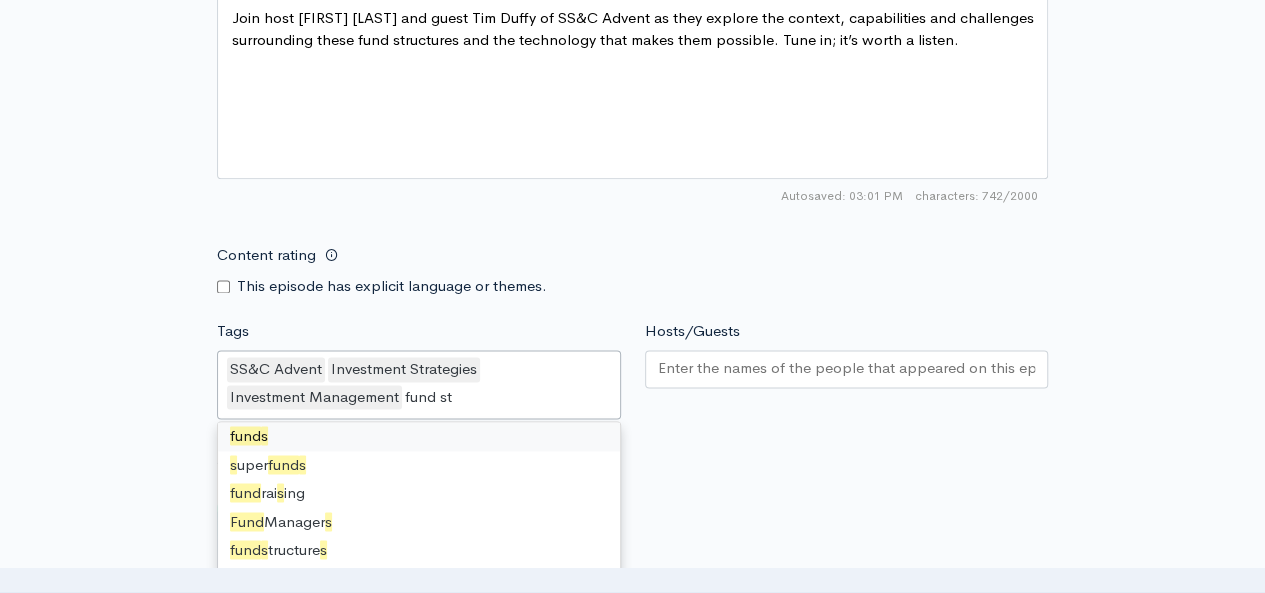 scroll, scrollTop: 0, scrollLeft: 0, axis: both 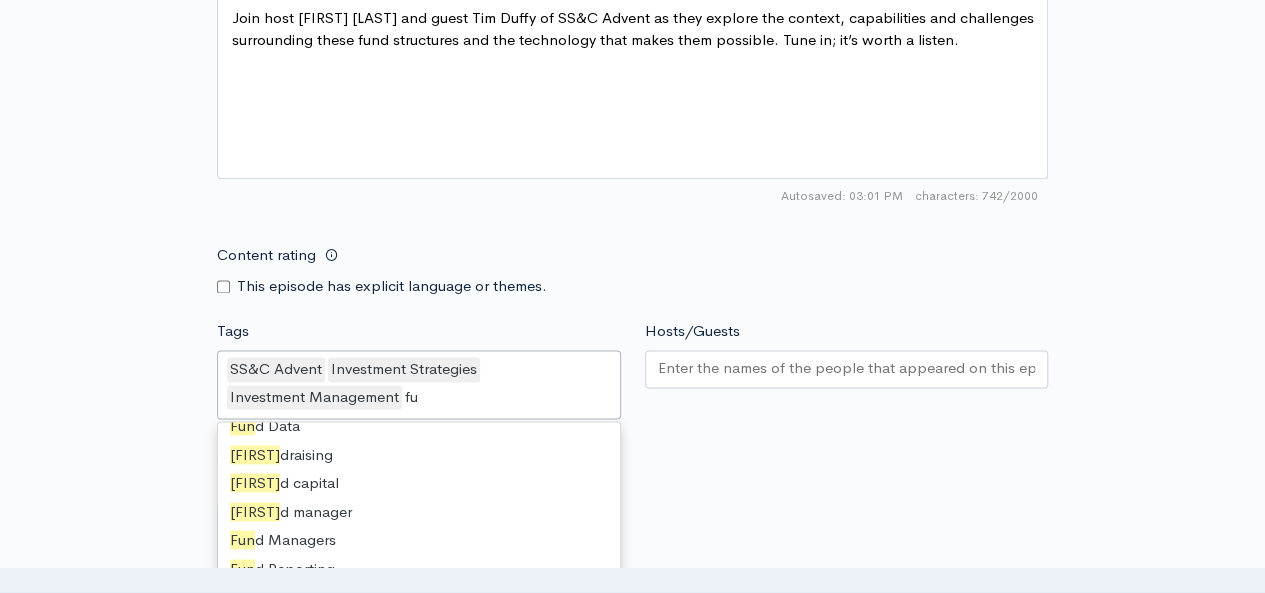 type on "f" 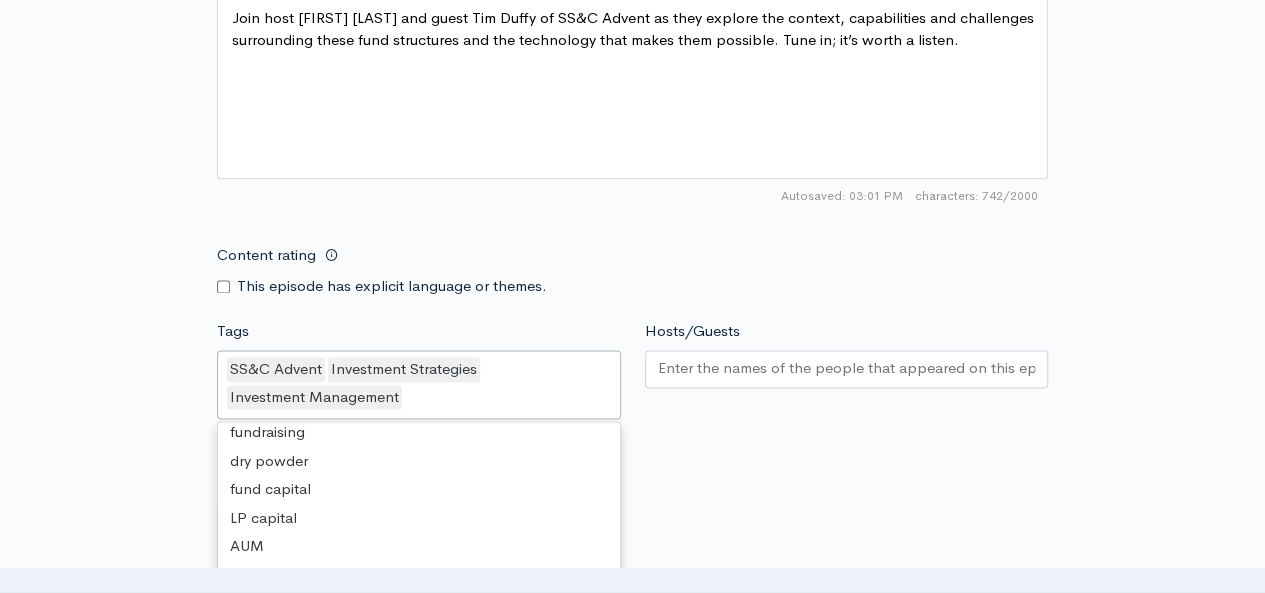 scroll, scrollTop: 6335, scrollLeft: 0, axis: vertical 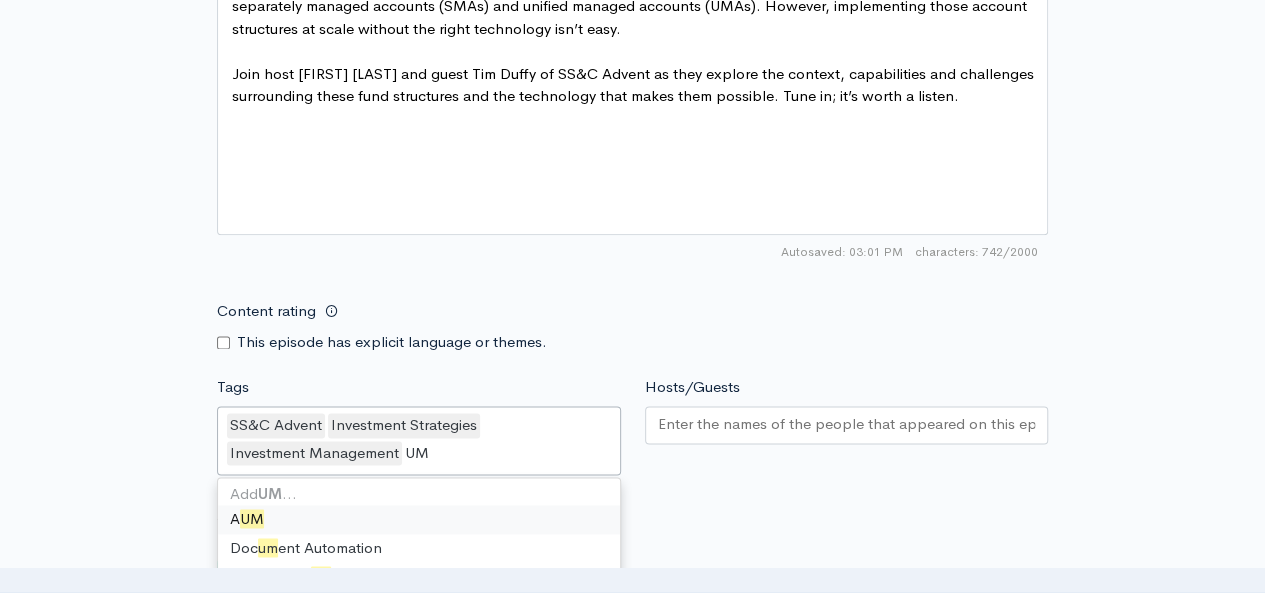 type on "UMA" 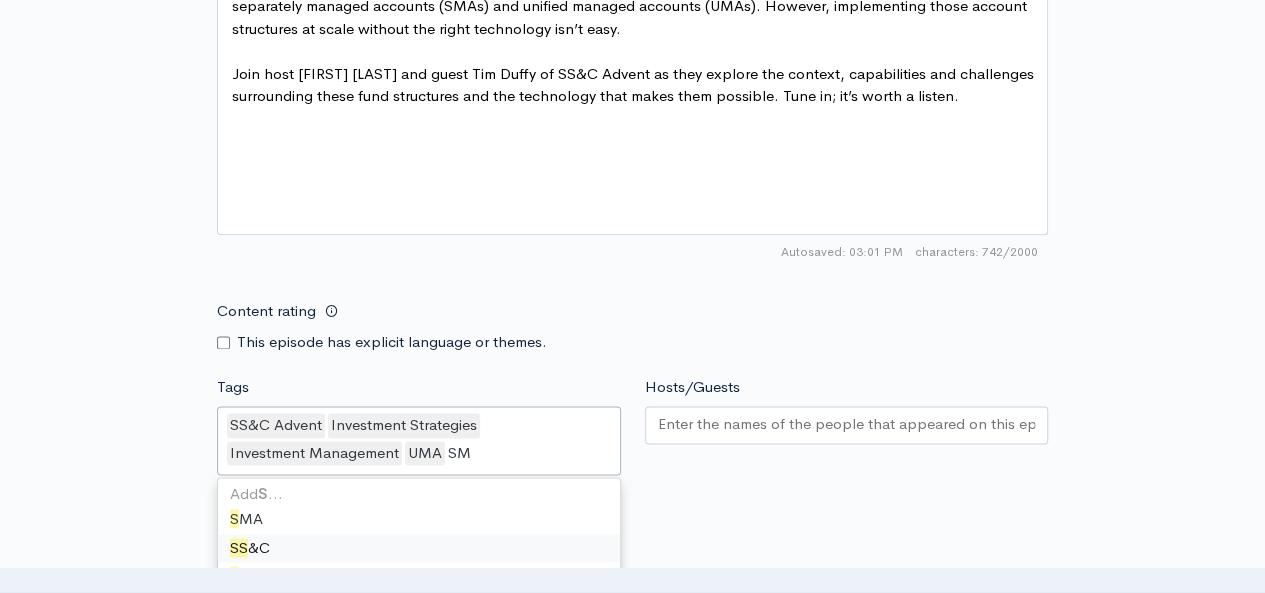 type on "SMA" 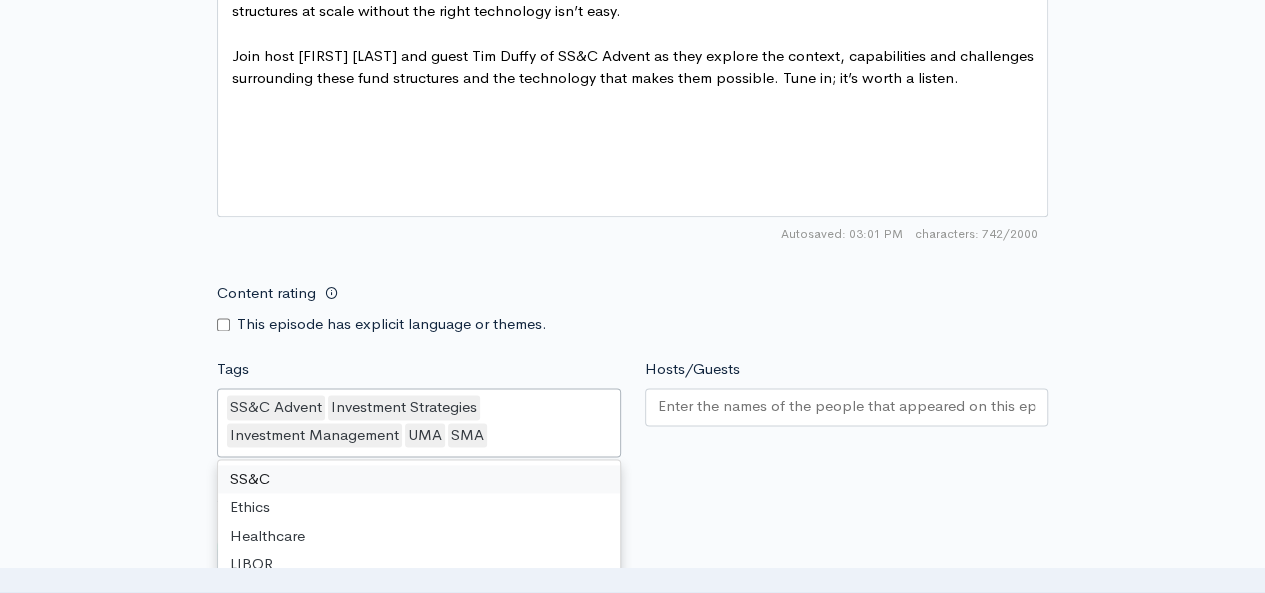 scroll, scrollTop: 1168, scrollLeft: 0, axis: vertical 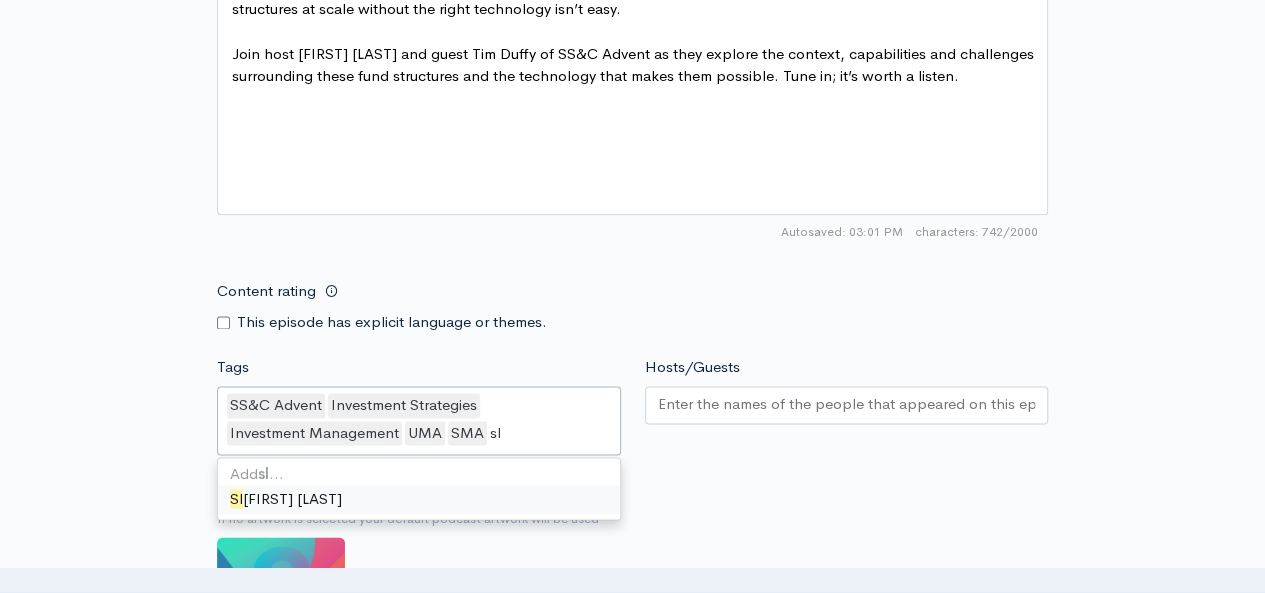 type on "s" 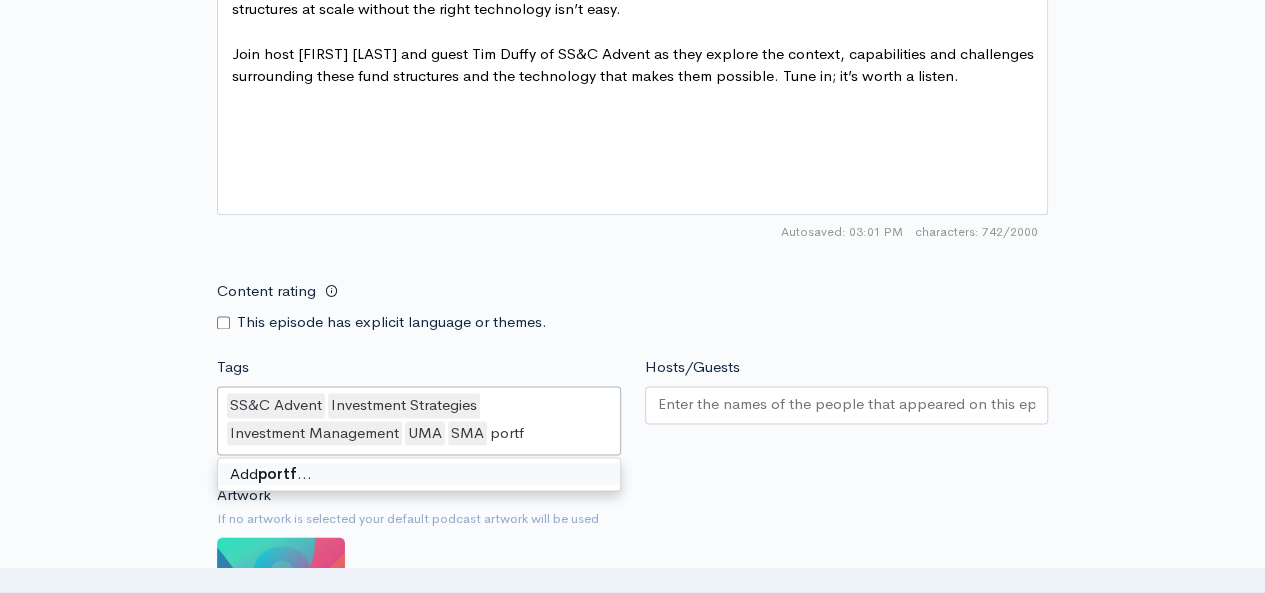 scroll, scrollTop: 0, scrollLeft: 0, axis: both 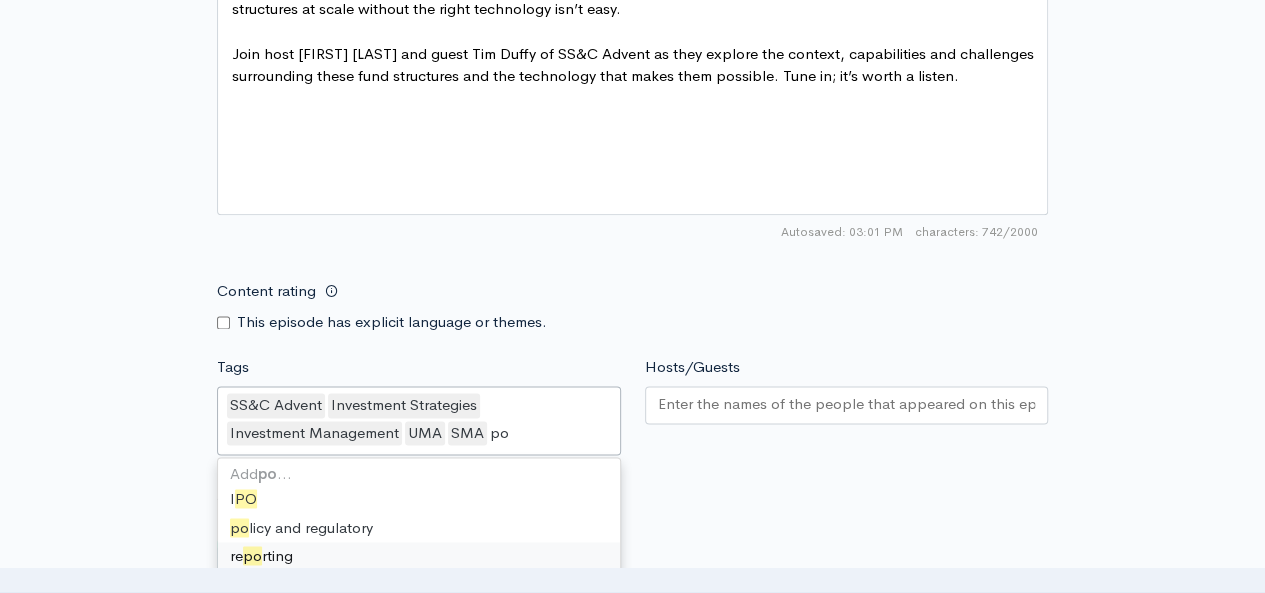 type on "p" 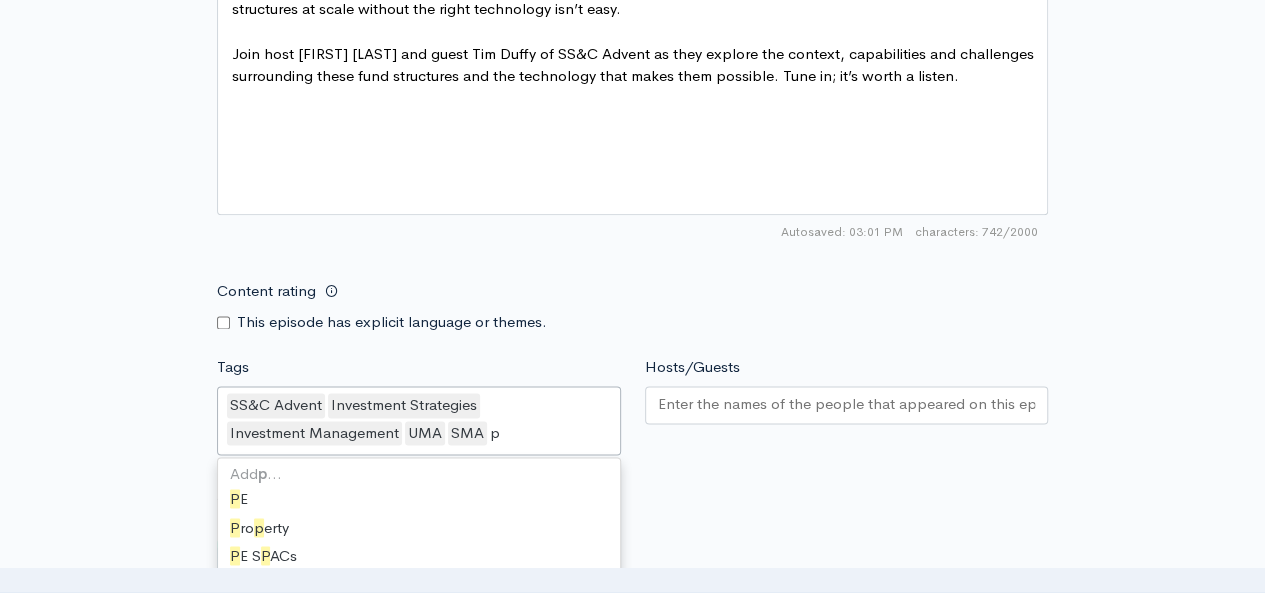 scroll, scrollTop: 521, scrollLeft: 0, axis: vertical 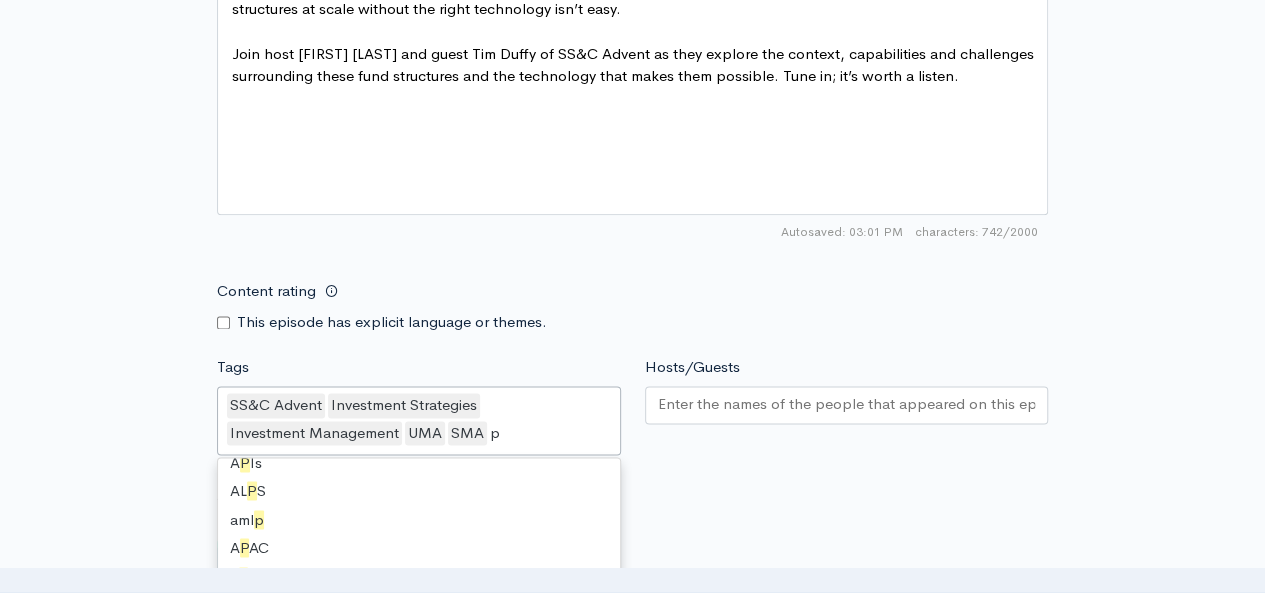 type 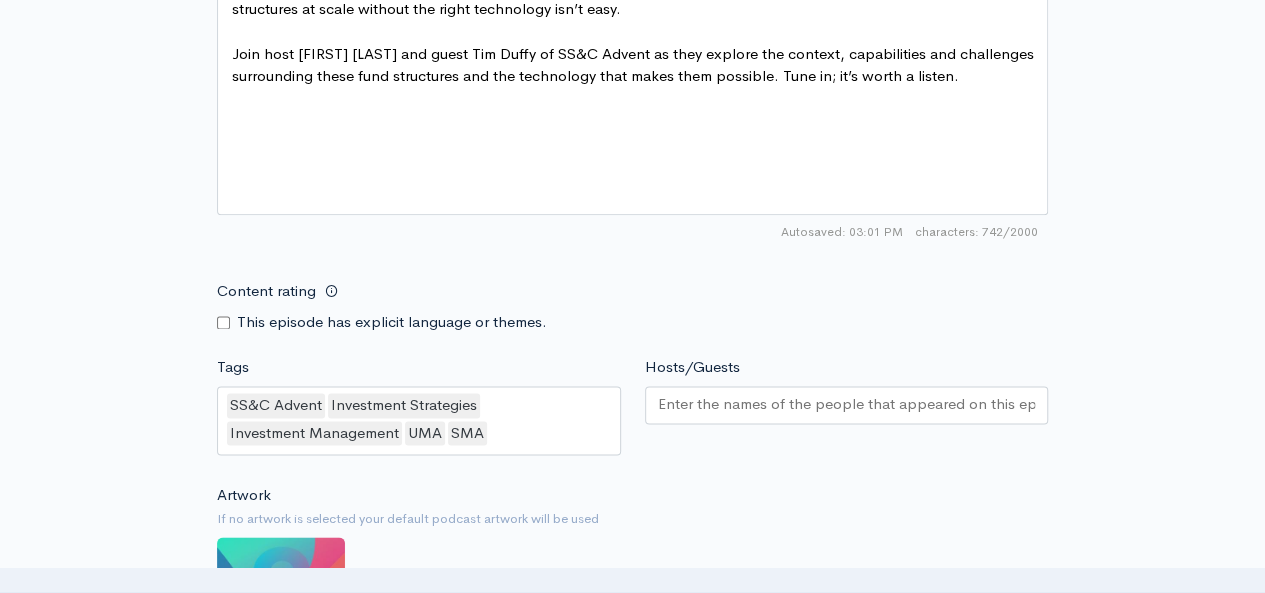 click on "Hosts/Guests" at bounding box center [847, 404] 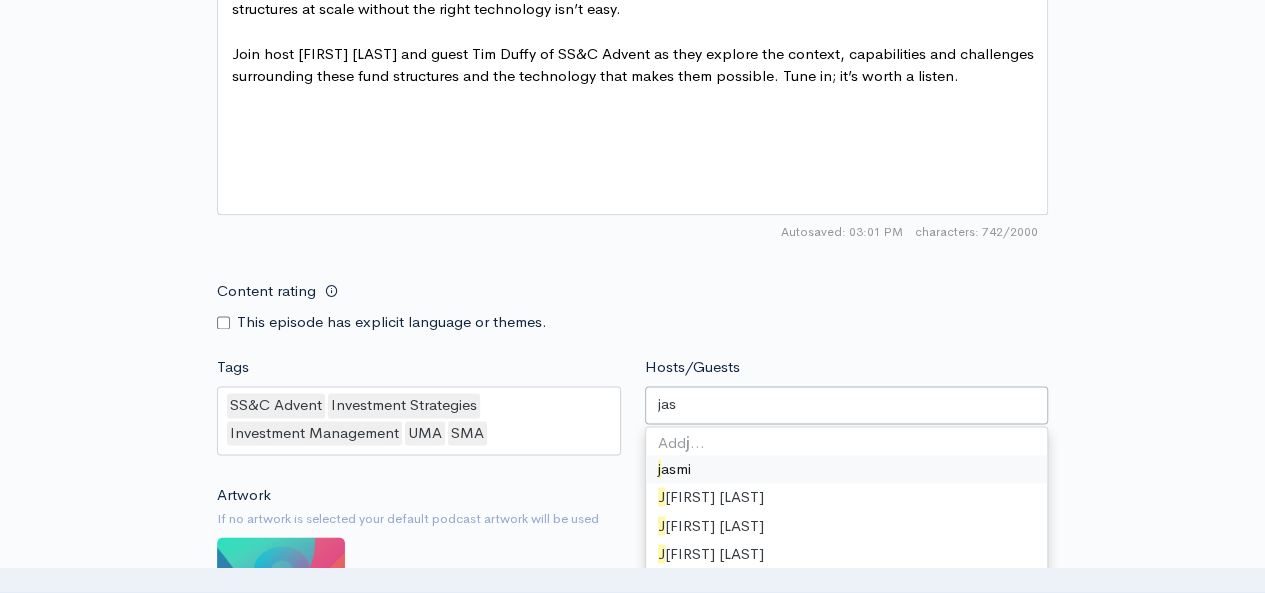 type on "jasm" 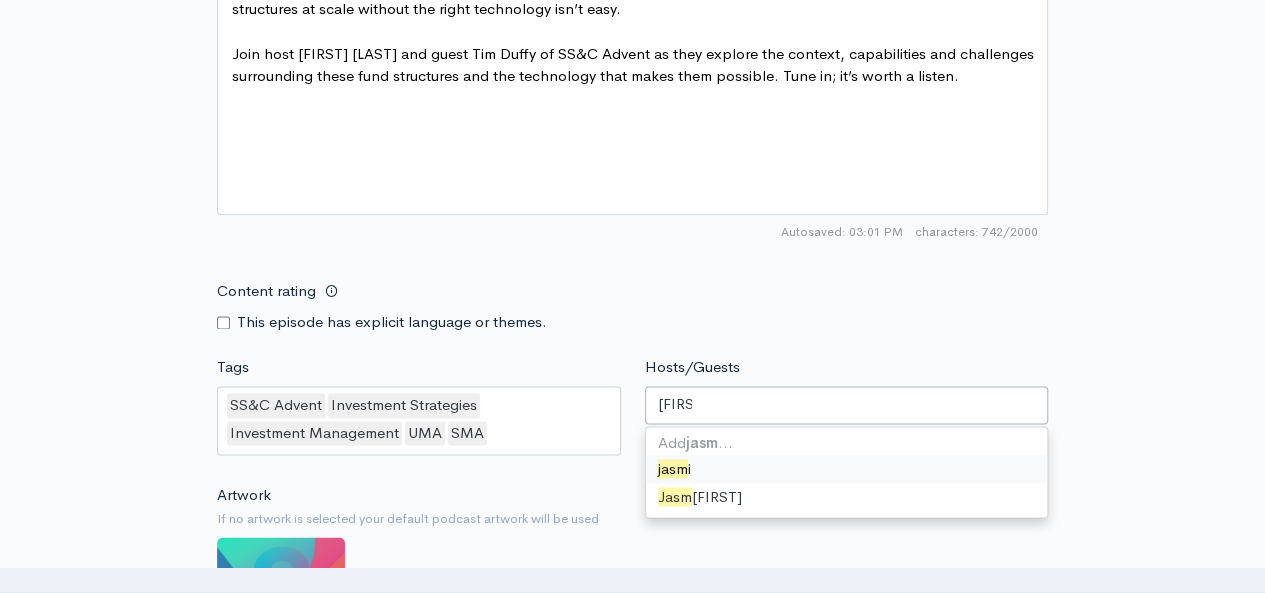 type on "[FIRST]" 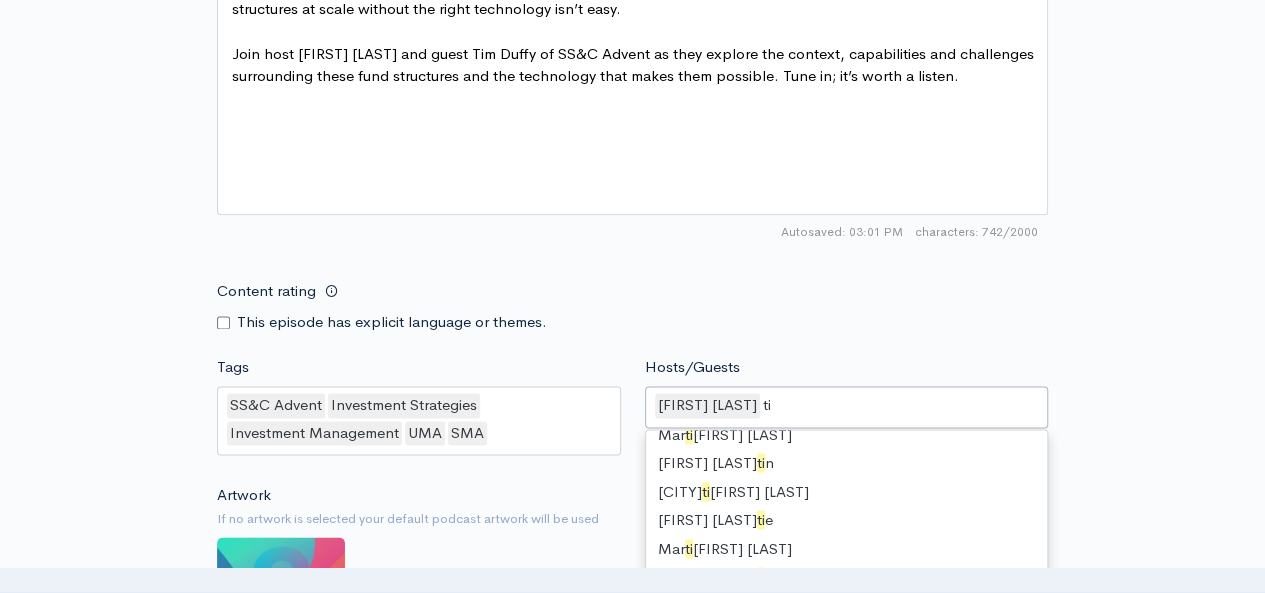 scroll, scrollTop: 27, scrollLeft: 0, axis: vertical 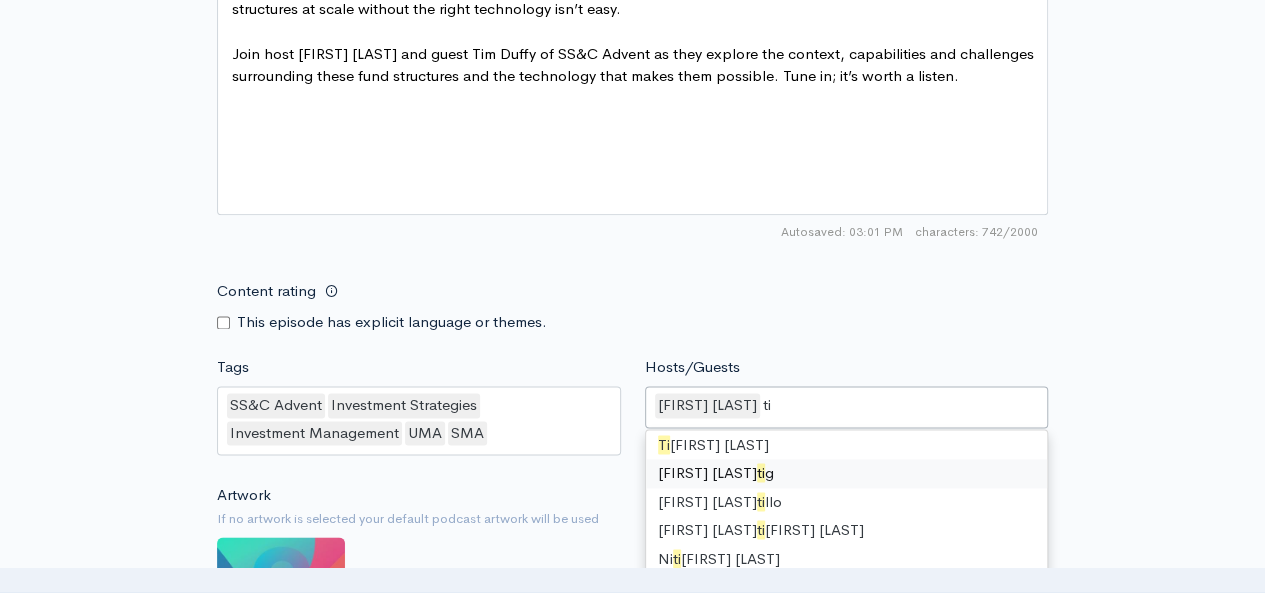 type on "tim" 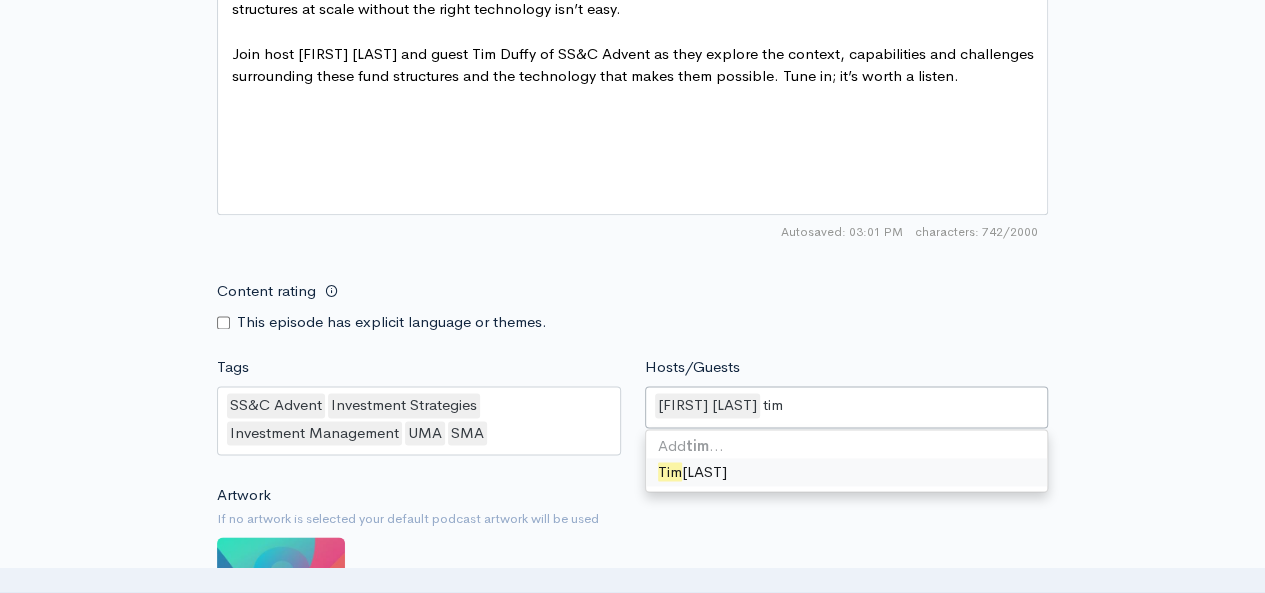 scroll, scrollTop: 0, scrollLeft: 0, axis: both 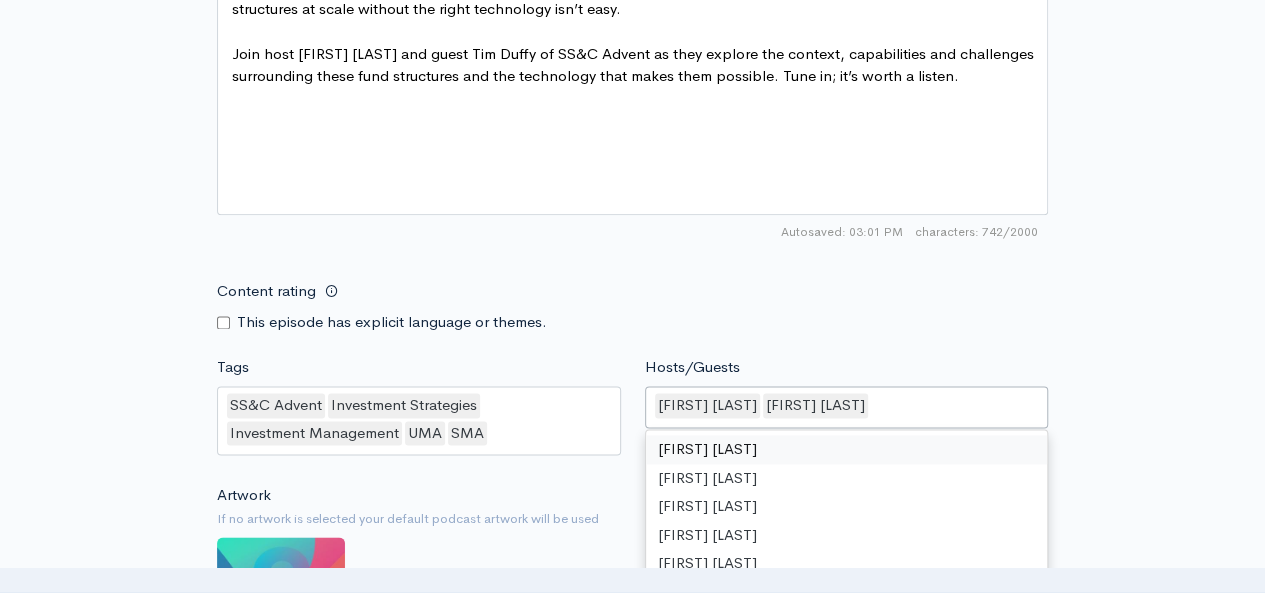 click on "Content rating         This episode has explicit language or themes." at bounding box center (632, 302) 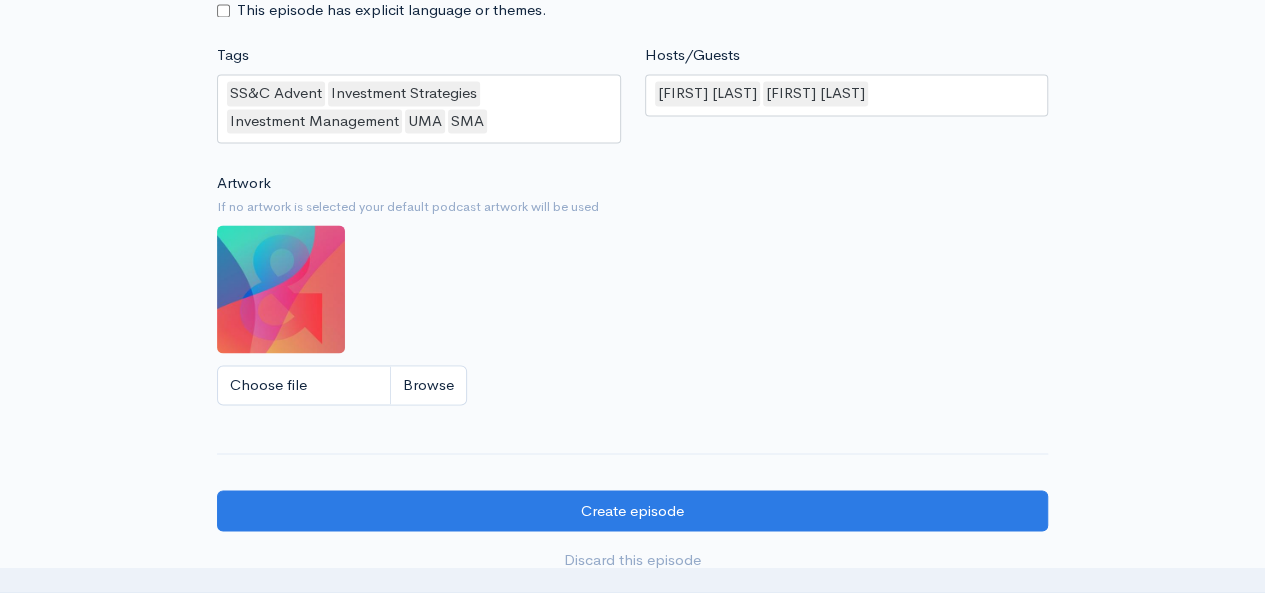 scroll, scrollTop: 1743, scrollLeft: 0, axis: vertical 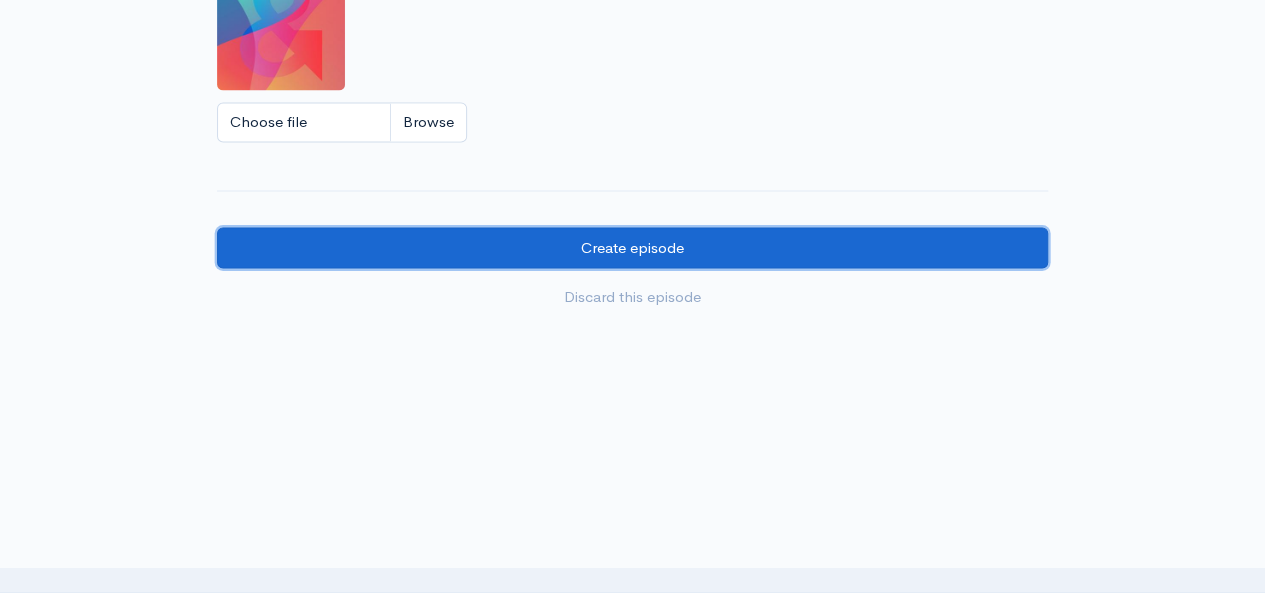 click on "Create episode" at bounding box center (632, 247) 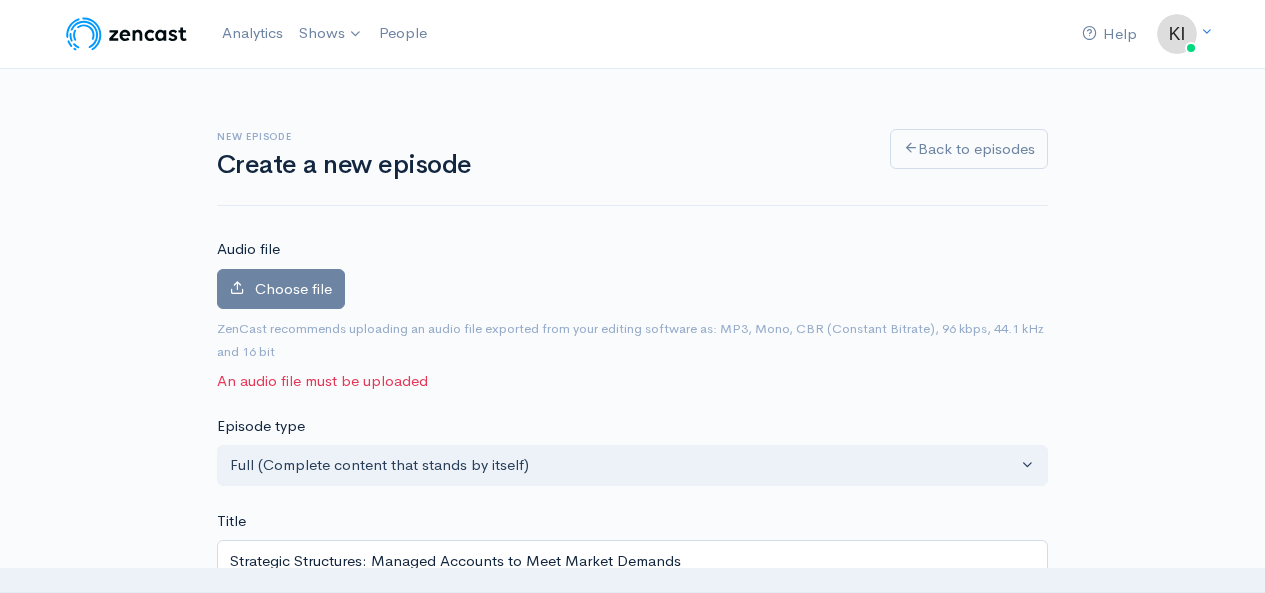 scroll, scrollTop: 0, scrollLeft: 0, axis: both 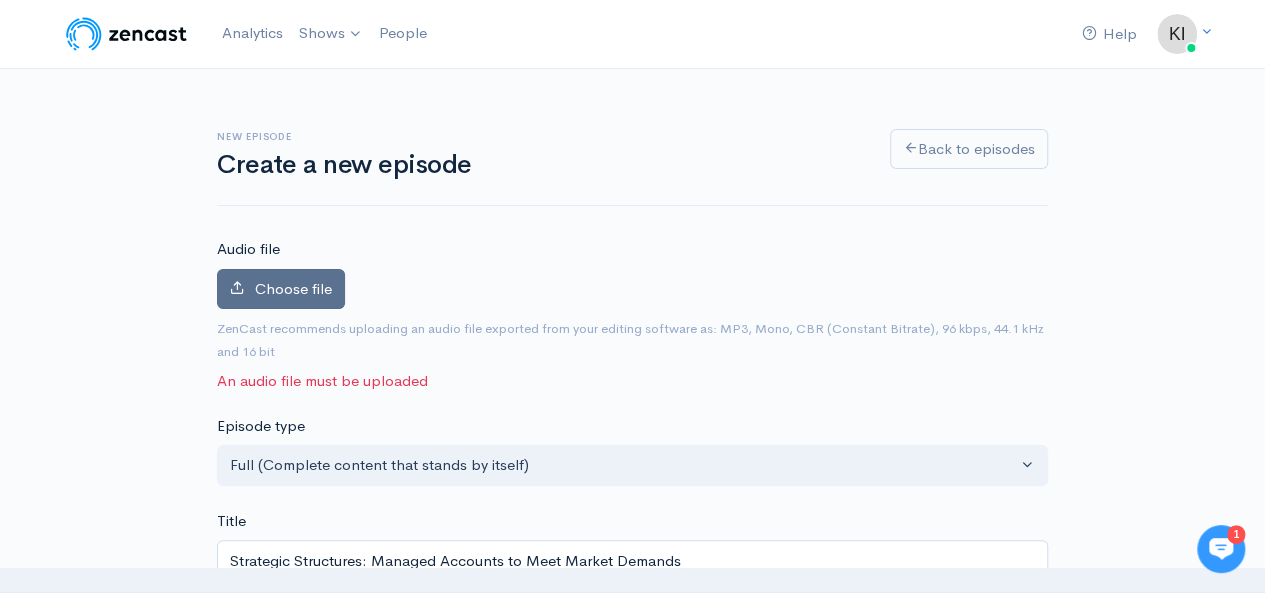 click on "Choose file" at bounding box center [281, 289] 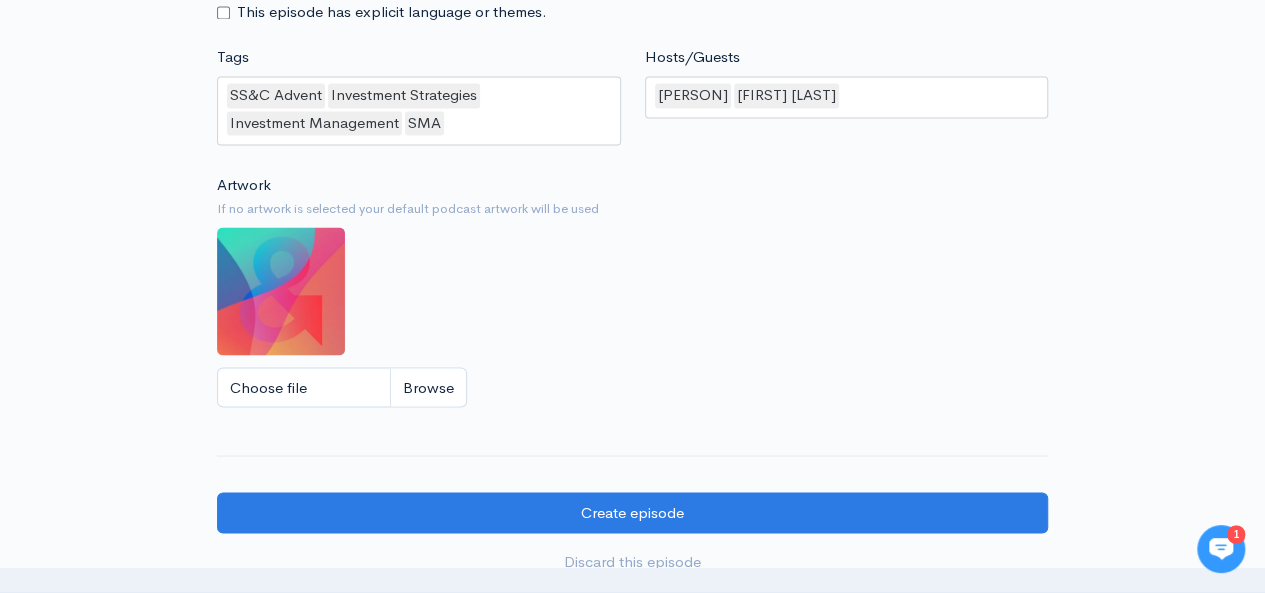 scroll, scrollTop: 1629, scrollLeft: 0, axis: vertical 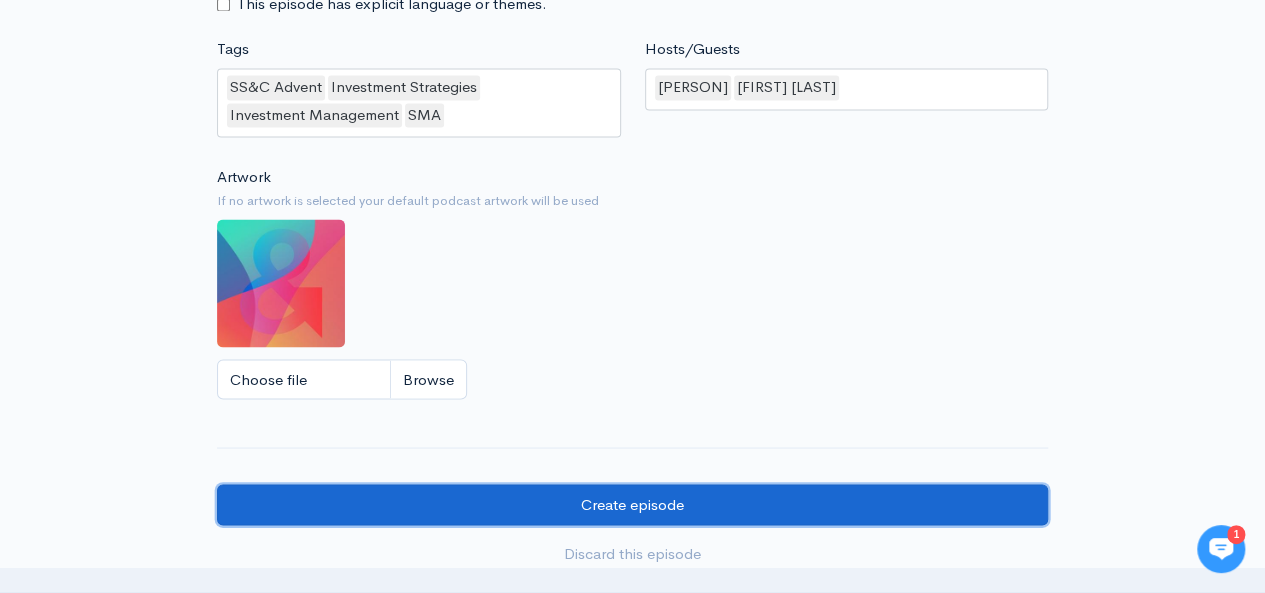 click on "Create episode" at bounding box center [632, 504] 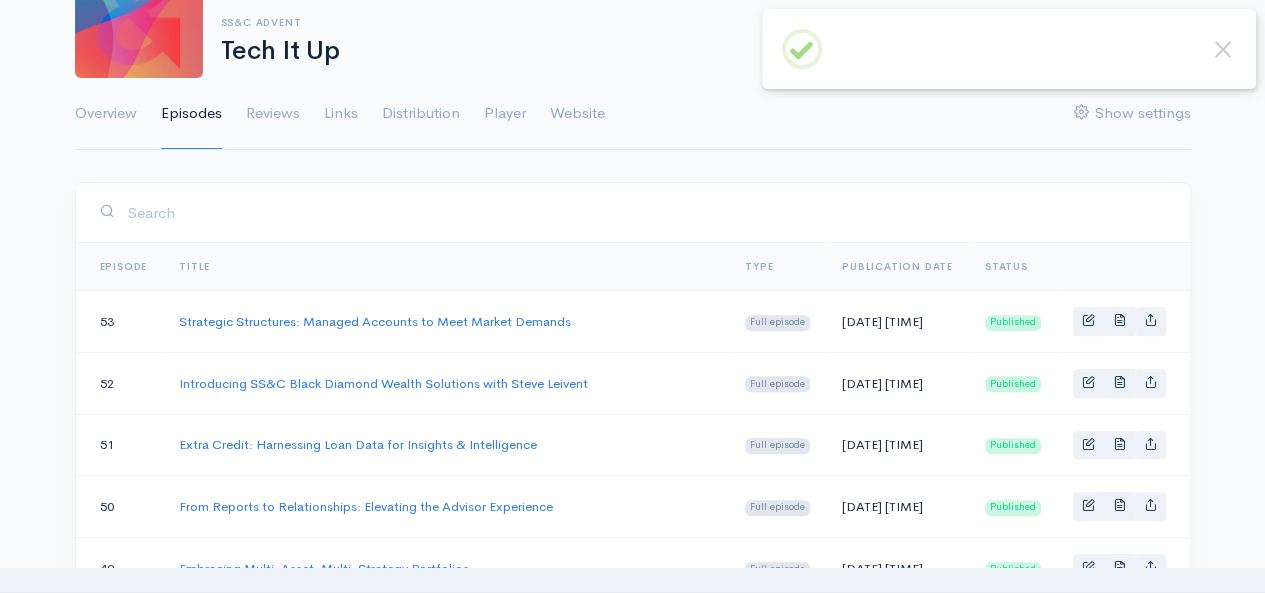 scroll, scrollTop: 0, scrollLeft: 0, axis: both 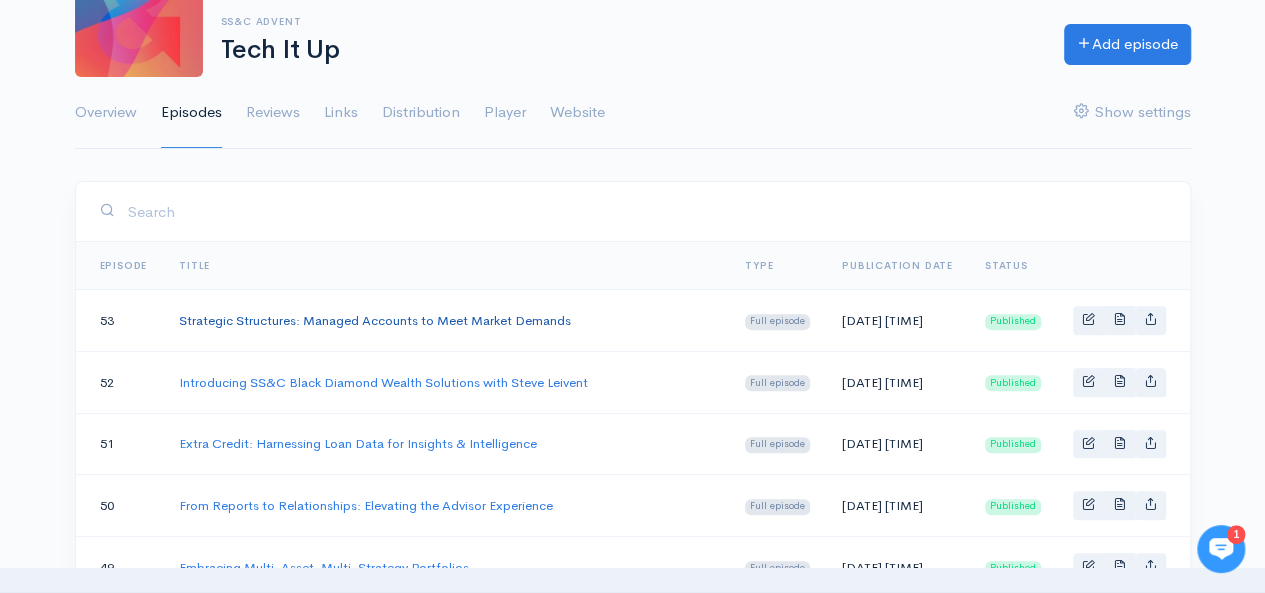 click on "Strategic Structures: Managed Accounts to Meet Market Demands" at bounding box center (375, 320) 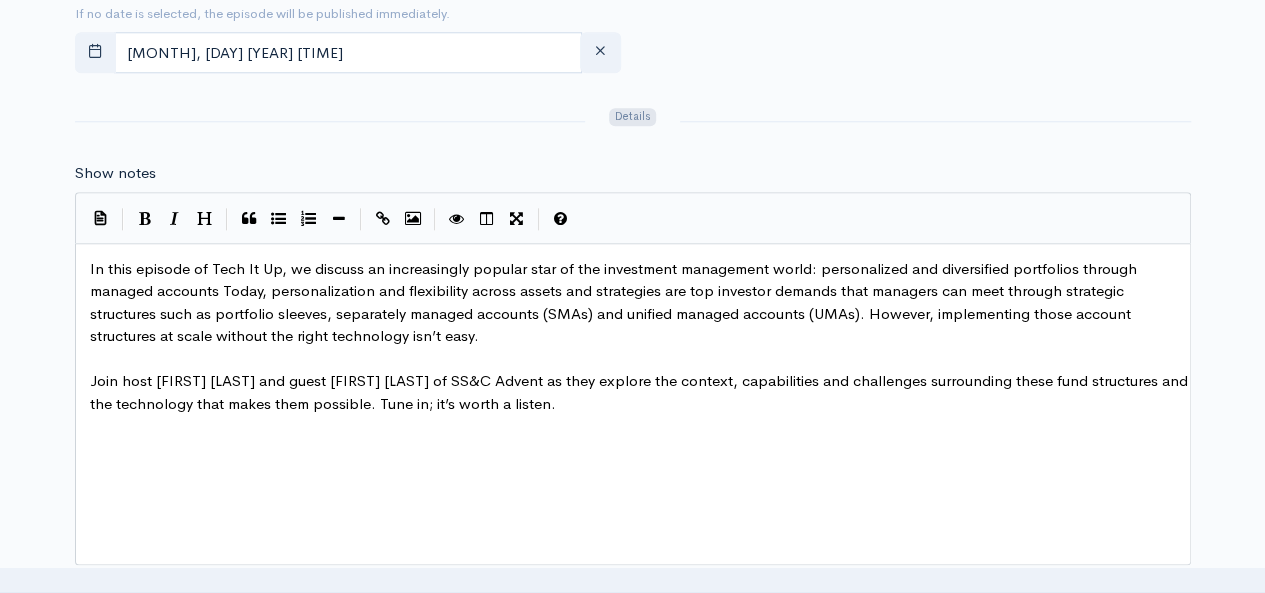 scroll, scrollTop: 1071, scrollLeft: 0, axis: vertical 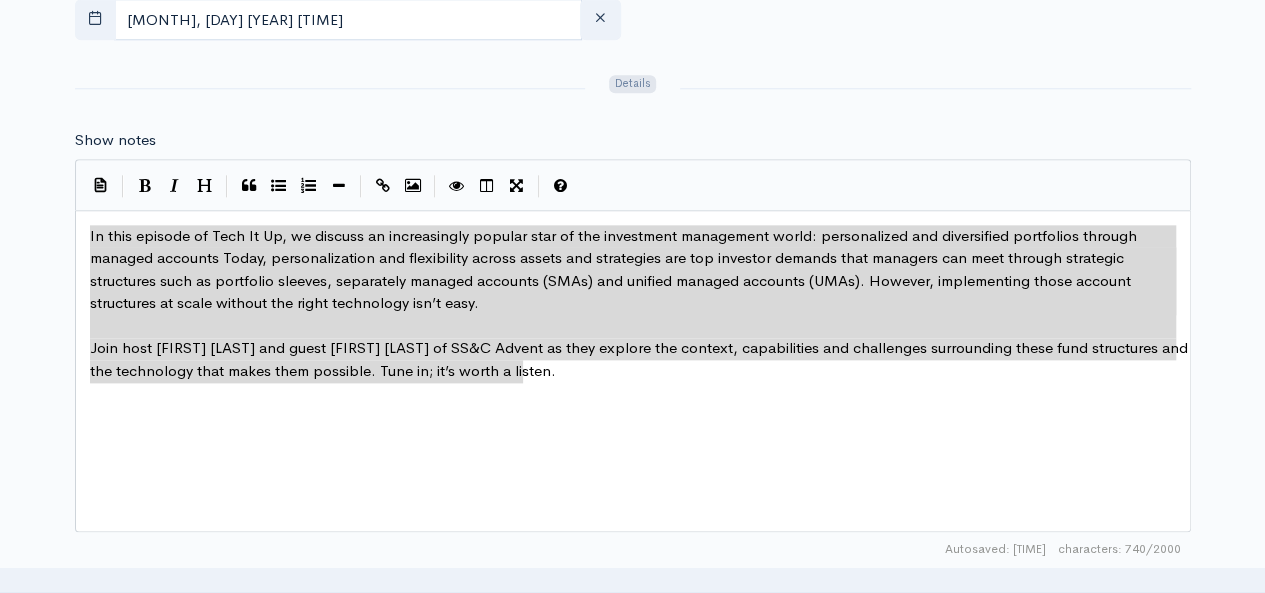 type on "In this episode of Tech It Up, we discuss an increasingly popular star of the investment management world: personalized and diversified portfolios through managed accounts Today, personalization and flexibility across assets and strategies are top investor demands that managers can meet through strategic structures such as portfolio sleeves, separately managed accounts (SMAs) and unified managed accounts (UMAs). However, implementing those account structures at scale without the right technology isn’t easy.
Join host [FIRST] [LAST] and guest [FIRST] [LAST] of SS&C Advent as they explore the context, capabilities and challenges surrounding these fund structures and the technology that makes them possible. Tune in; it’s worth a listen." 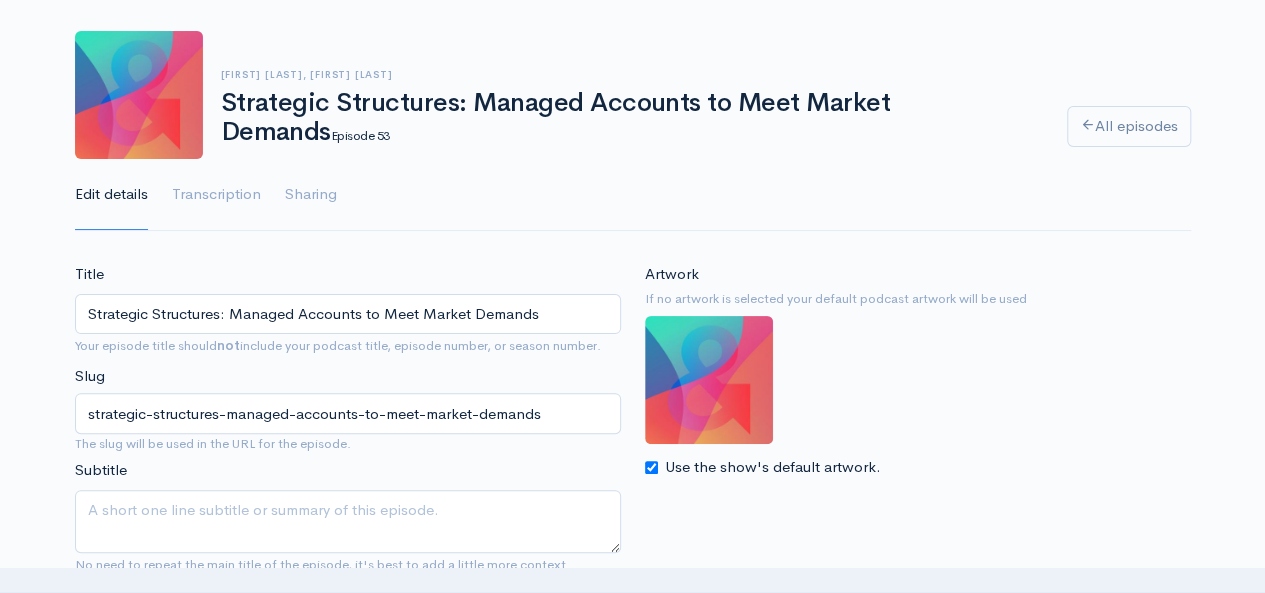 scroll, scrollTop: 0, scrollLeft: 0, axis: both 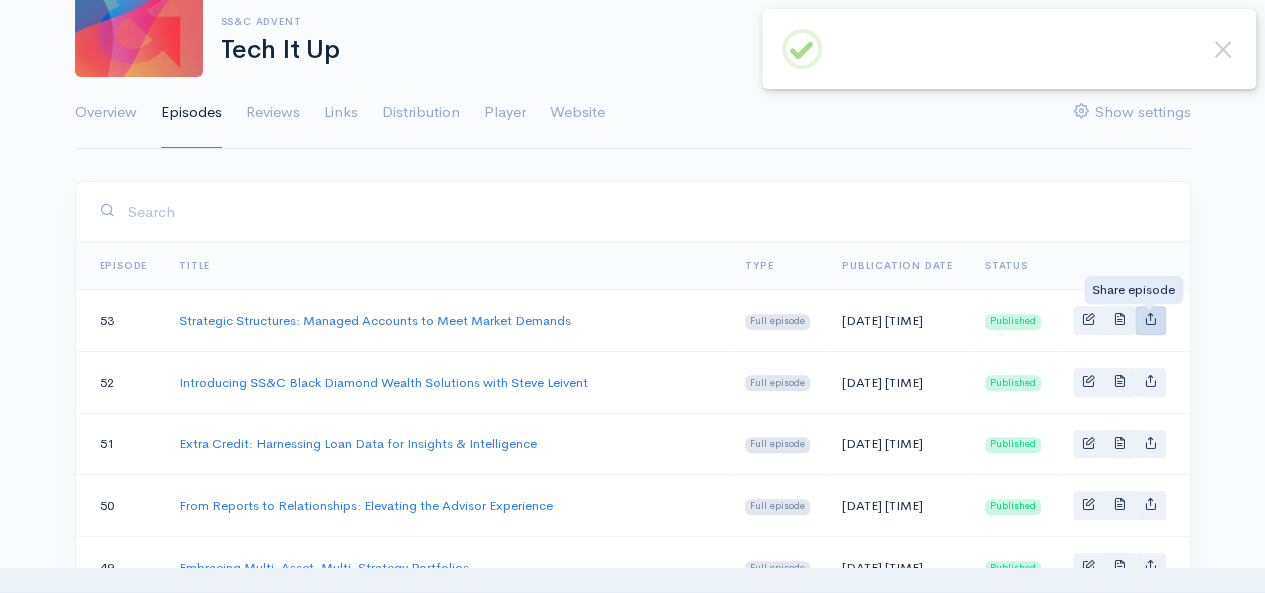 click at bounding box center [1150, 318] 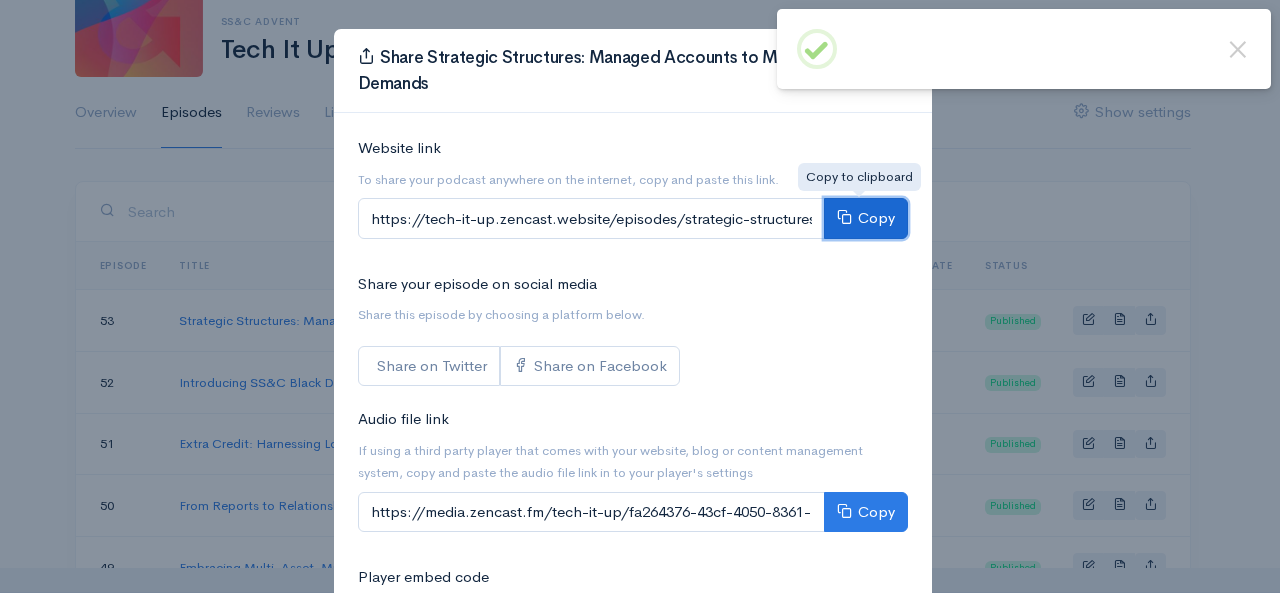 click at bounding box center [844, 216] 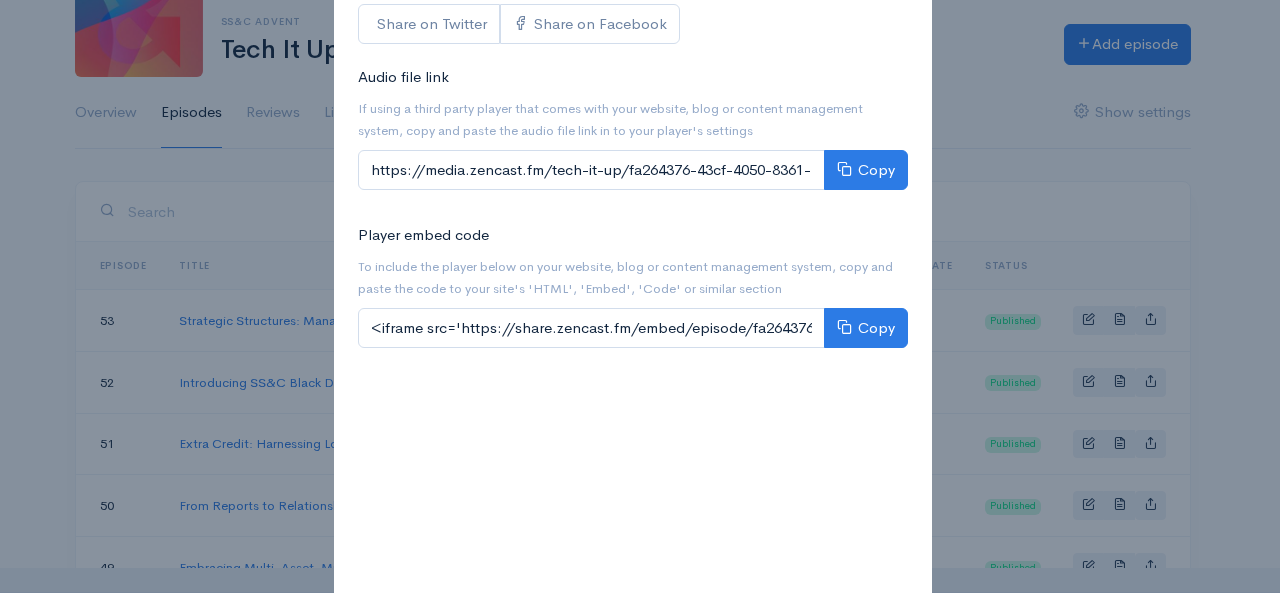 scroll, scrollTop: 346, scrollLeft: 0, axis: vertical 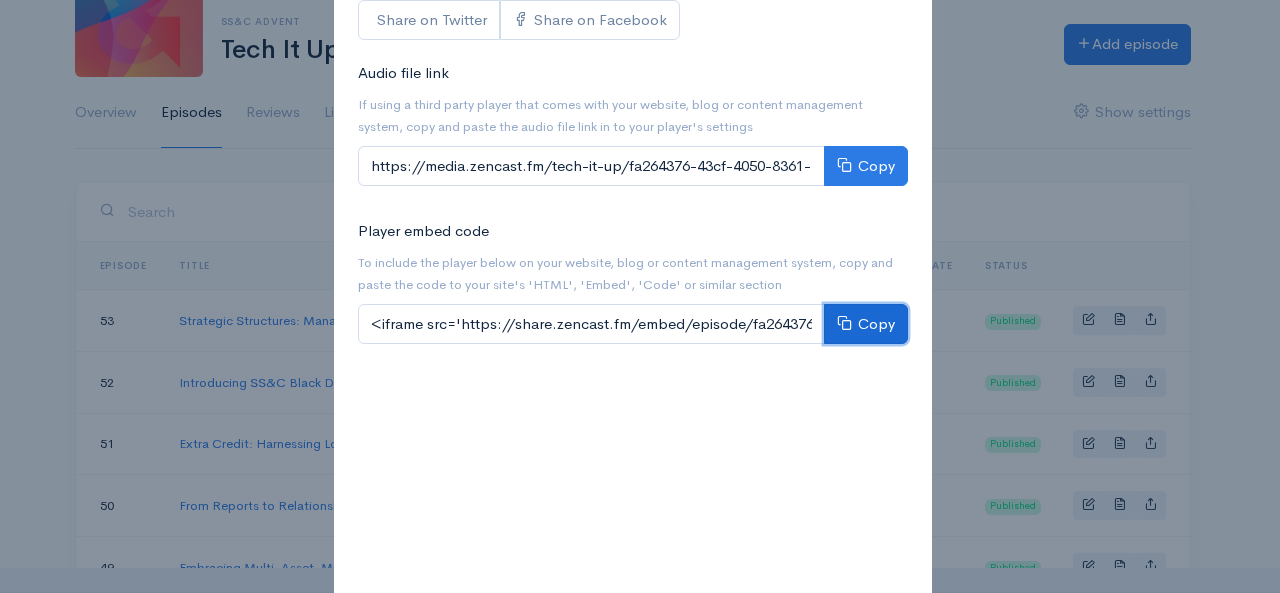 click at bounding box center (844, 322) 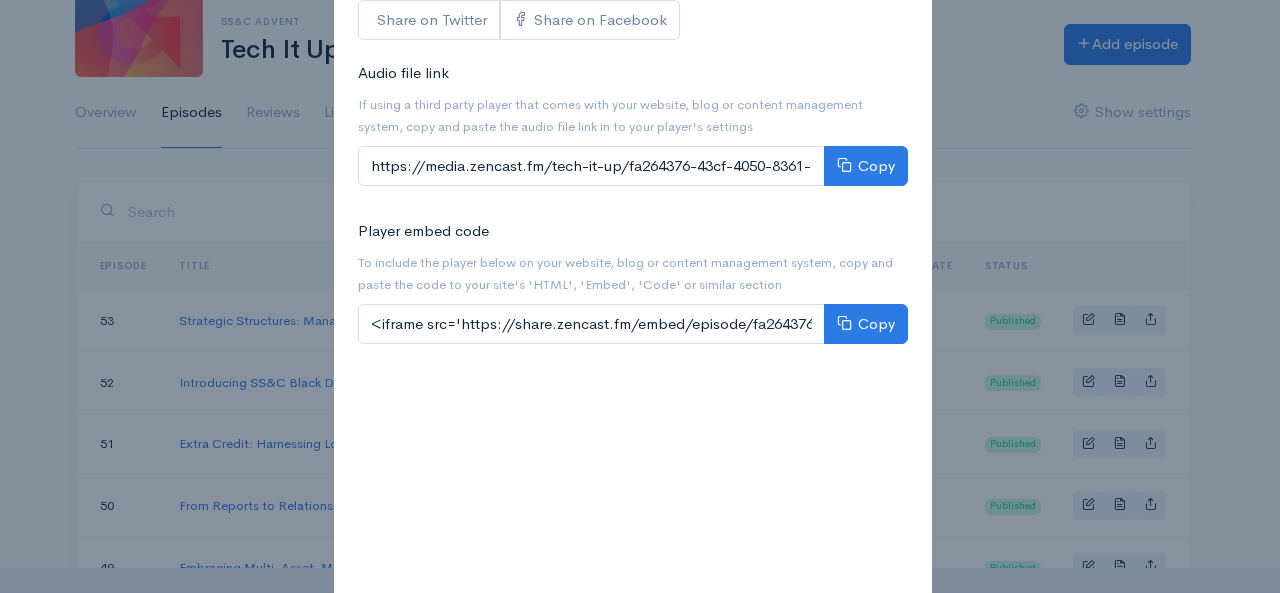 click on "Share Strategic Structures: Managed Accounts to Meet Market Demands   ×   Website link   To share your podcast anywhere on the internet, copy and paste this link.   https://tech-it-up.zencast.website/episodes/strategic-structures-managed-accounts-to-meet-market-demands   Copy   Share your episode on social media   Share this episode by choosing a platform below.     Share on Twitter   Share on Facebook   Audio file link   If using a third party player that comes with your website, blog or content management system, copy and paste the audio file link in to your player's settings   https://media.zencast.fm/tech-it-up/fa264376-43cf-4050-8361-7491fa58e4fd.mp3   Copy   Player embed code   To include the player below on your website, blog or content management system,
copy and paste the code to your site's 'HTML', 'Embed', 'Code' or similar section     Copy     Close" at bounding box center [640, 296] 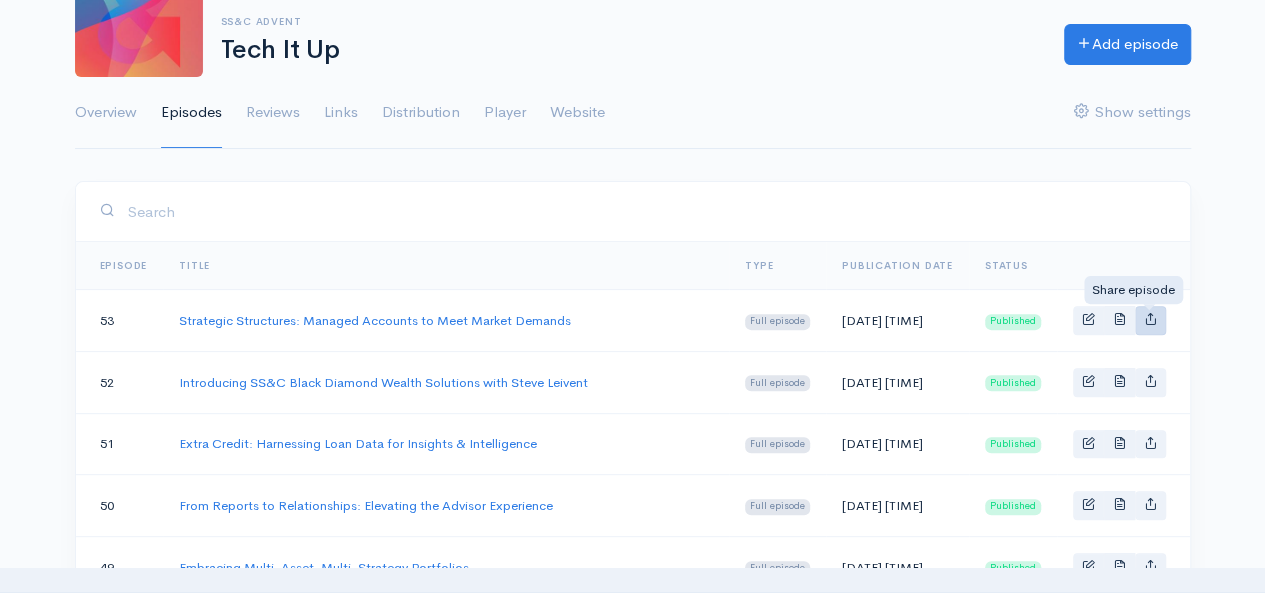click at bounding box center (1150, 320) 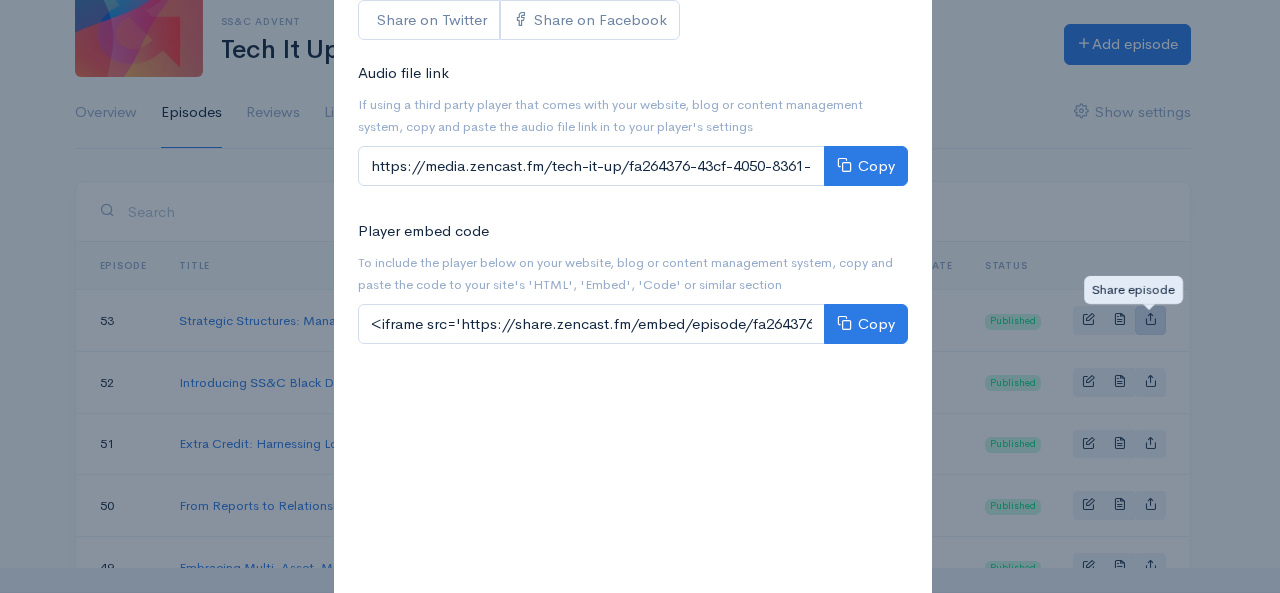 scroll, scrollTop: 0, scrollLeft: 0, axis: both 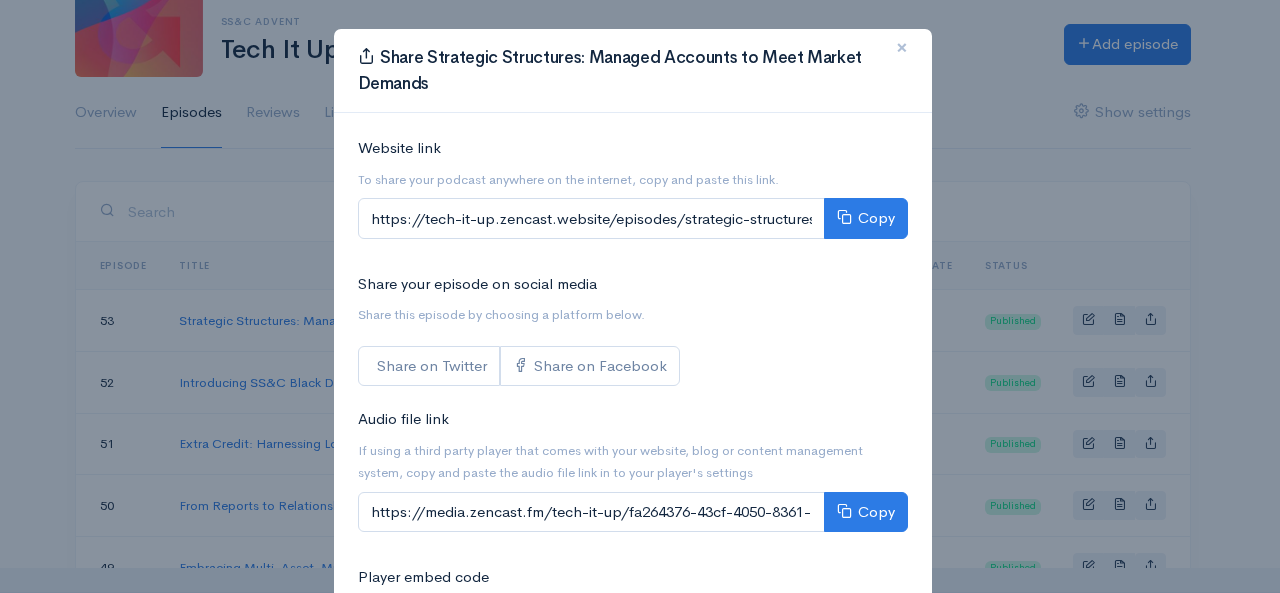 click on "×" at bounding box center [902, 48] 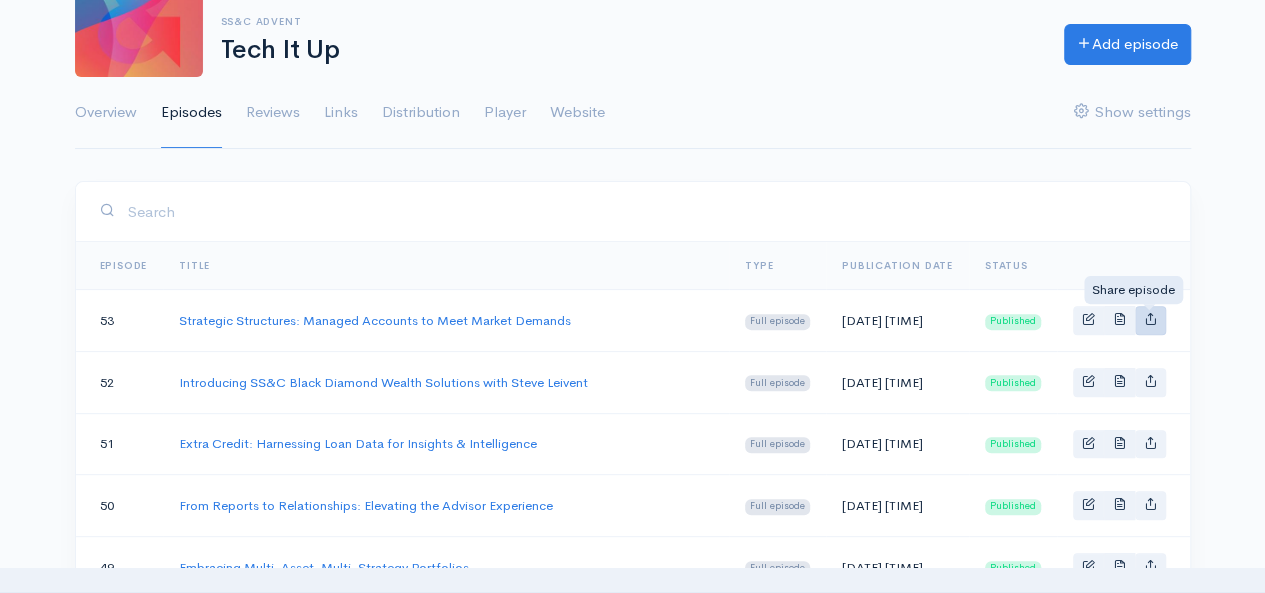 click at bounding box center [1150, 318] 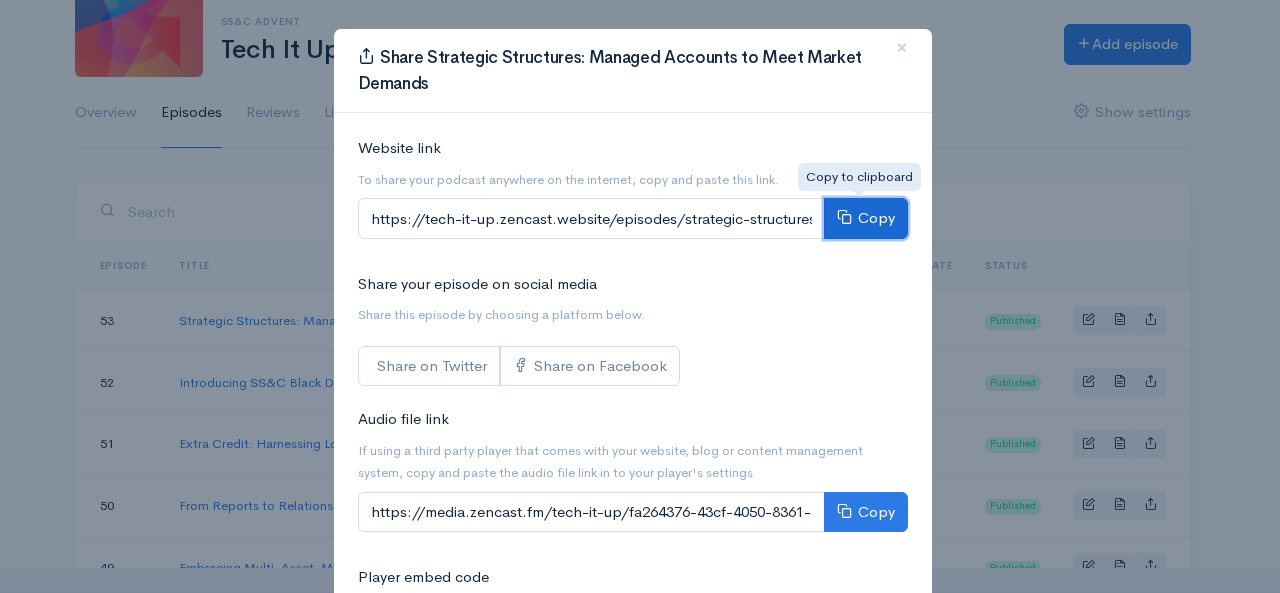 click at bounding box center (844, 216) 